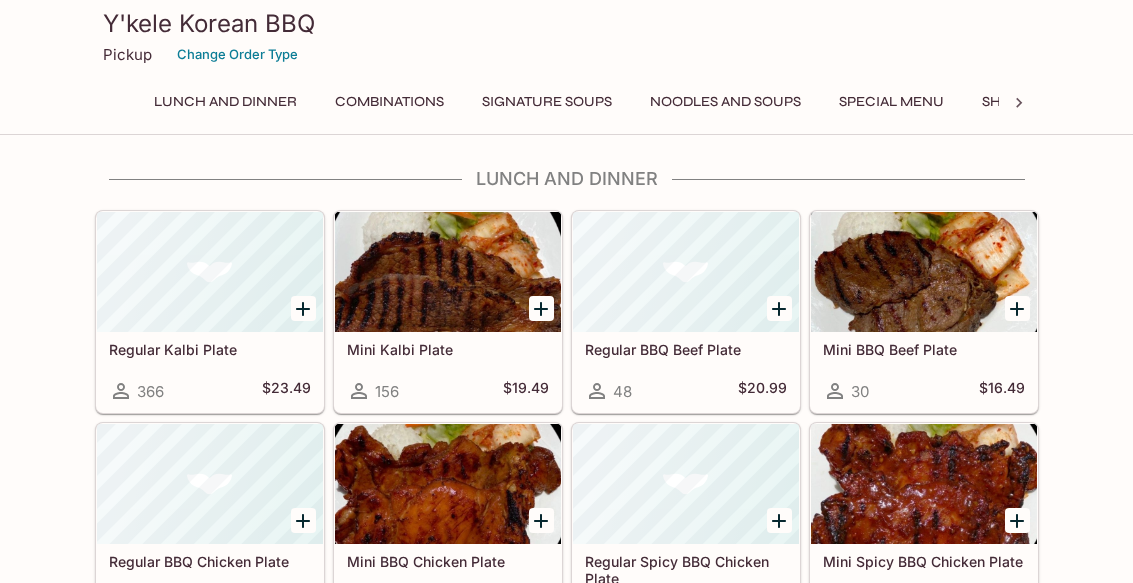 scroll, scrollTop: 0, scrollLeft: 0, axis: both 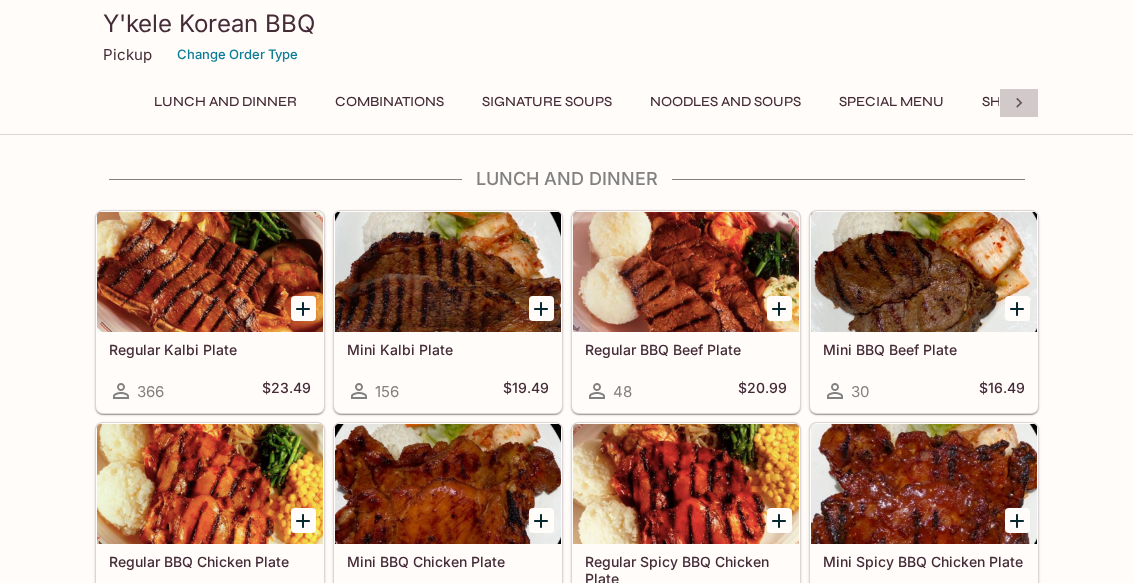 click 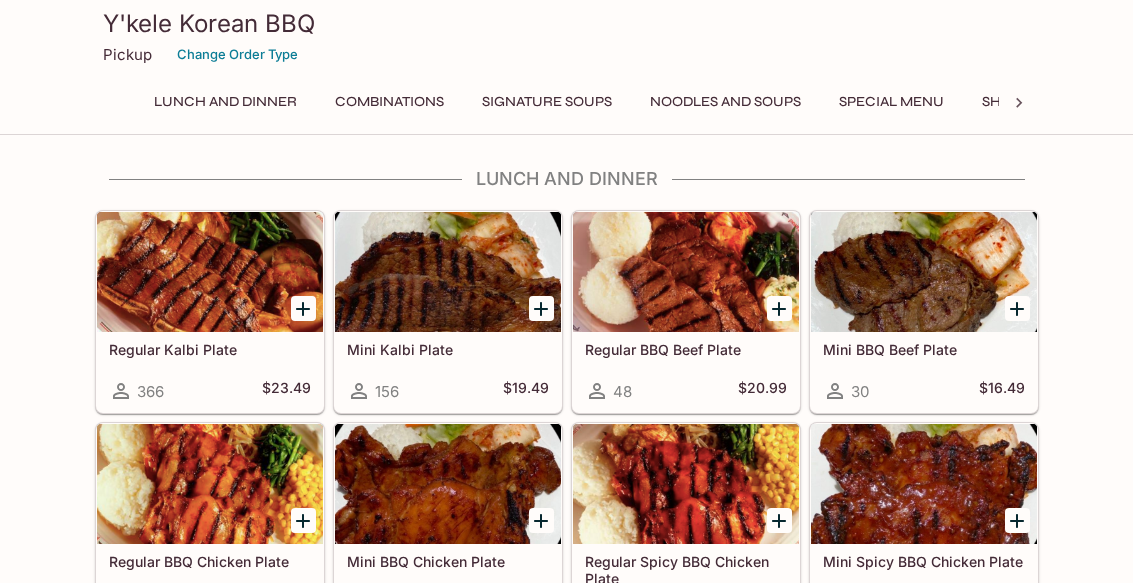scroll, scrollTop: 0, scrollLeft: 494, axis: horizontal 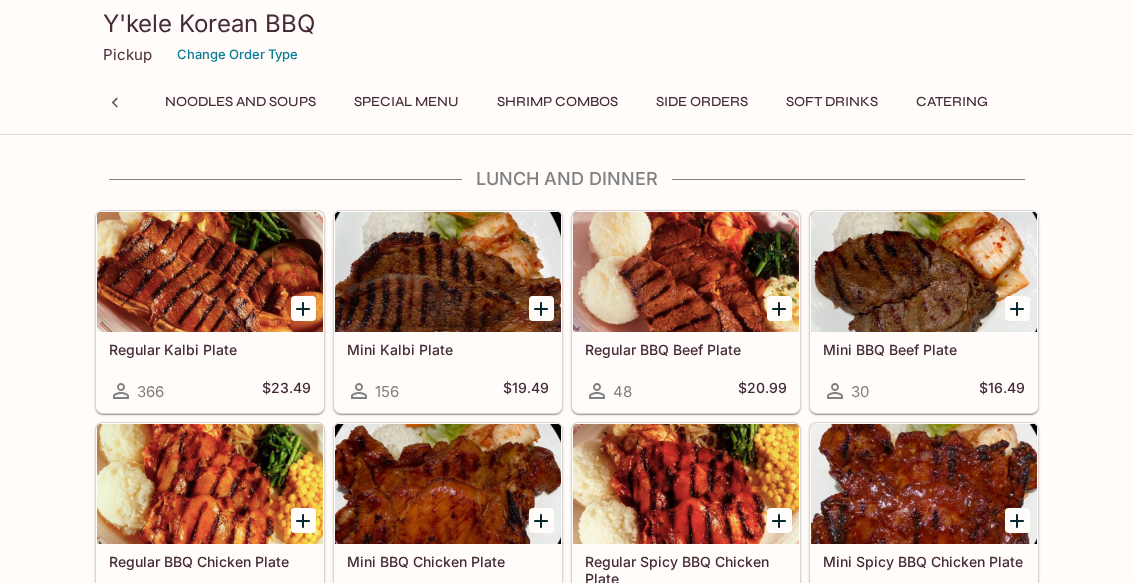 click 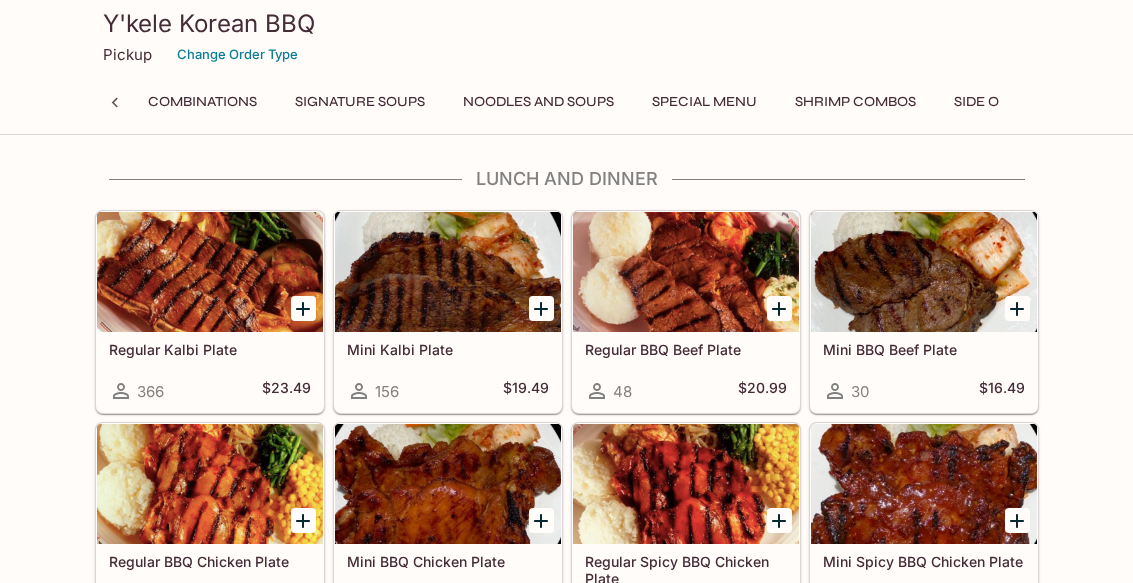 scroll, scrollTop: 0, scrollLeft: 0, axis: both 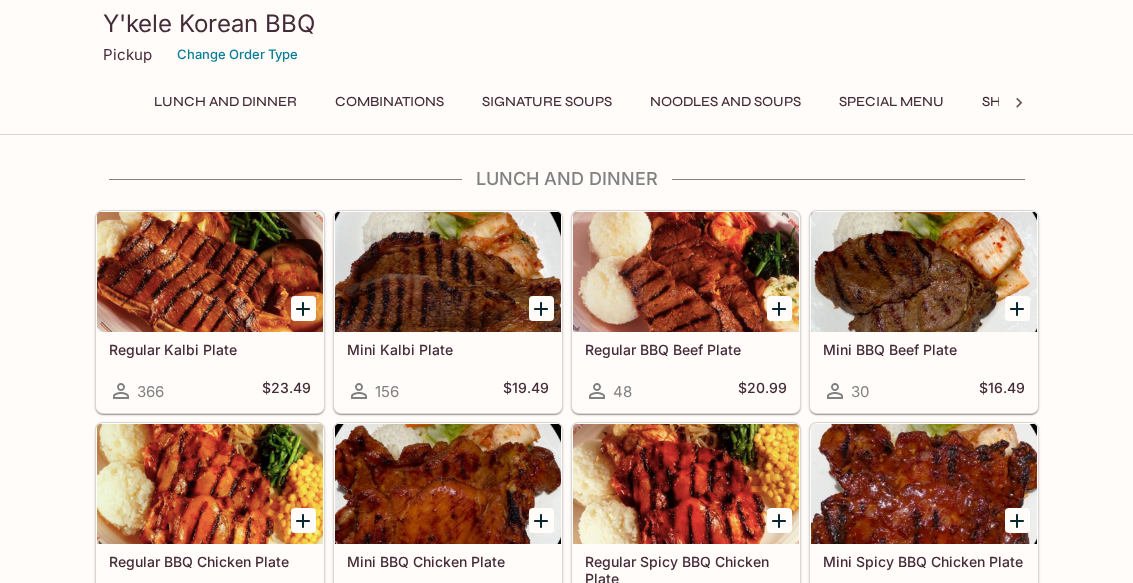 click on "Lunch and Dinner" at bounding box center [225, 102] 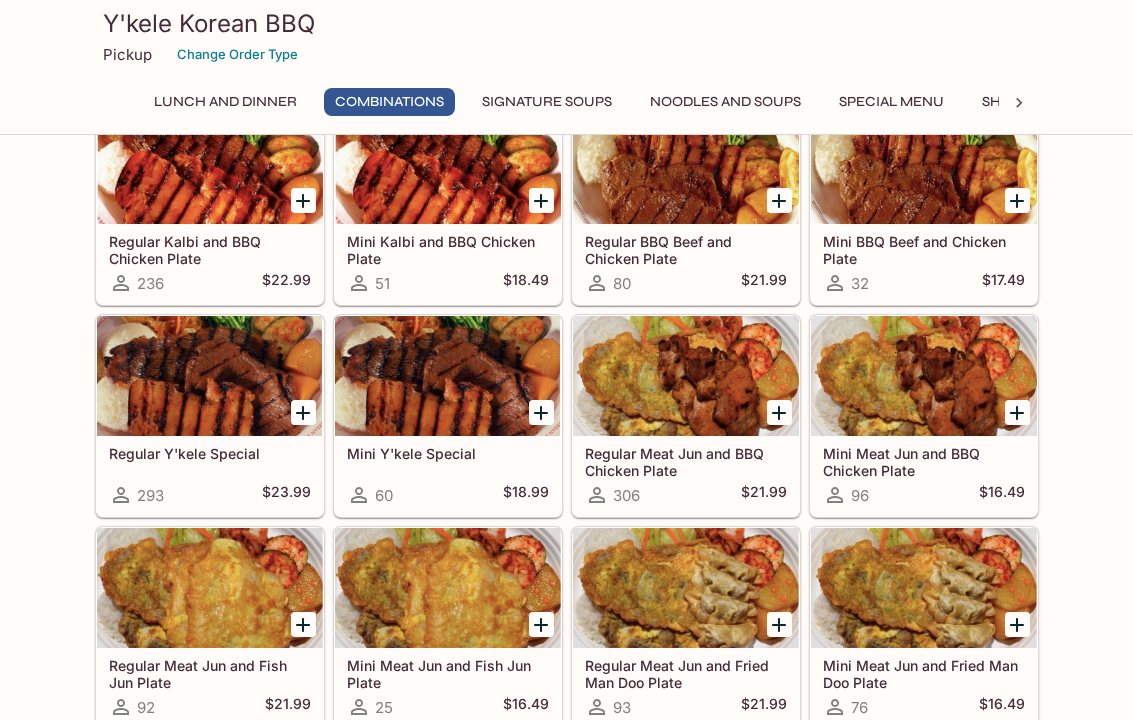 scroll, scrollTop: 1242, scrollLeft: 0, axis: vertical 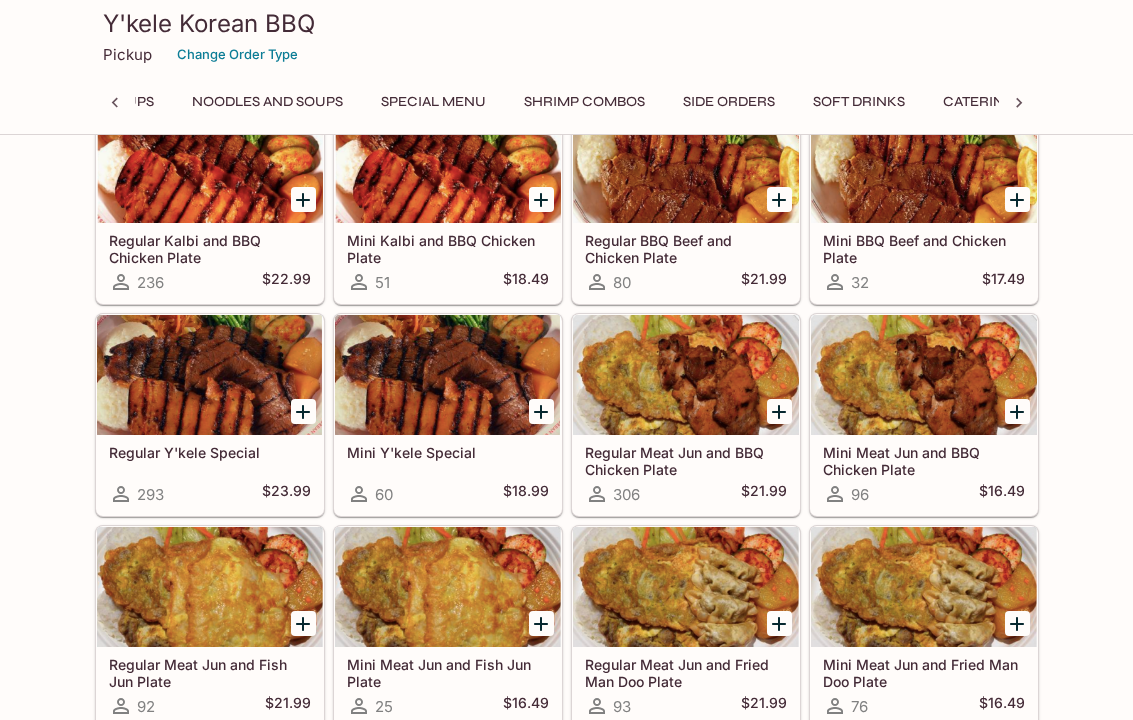 click on "Side Orders" at bounding box center (729, 102) 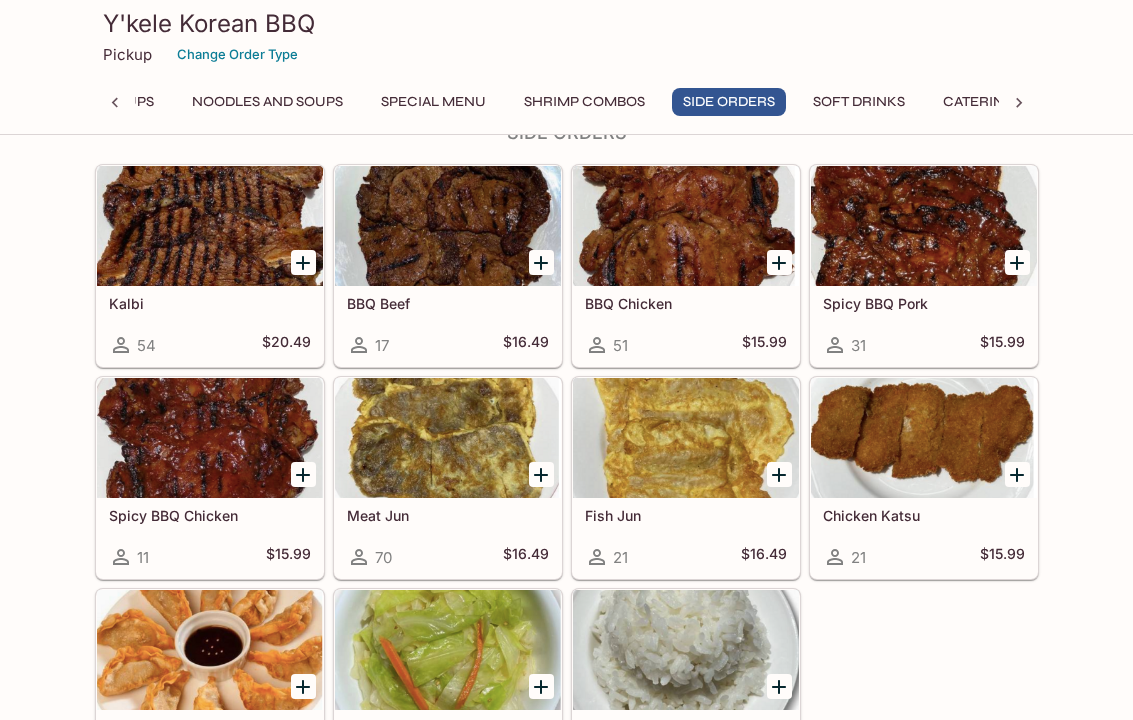 scroll, scrollTop: 3039, scrollLeft: 0, axis: vertical 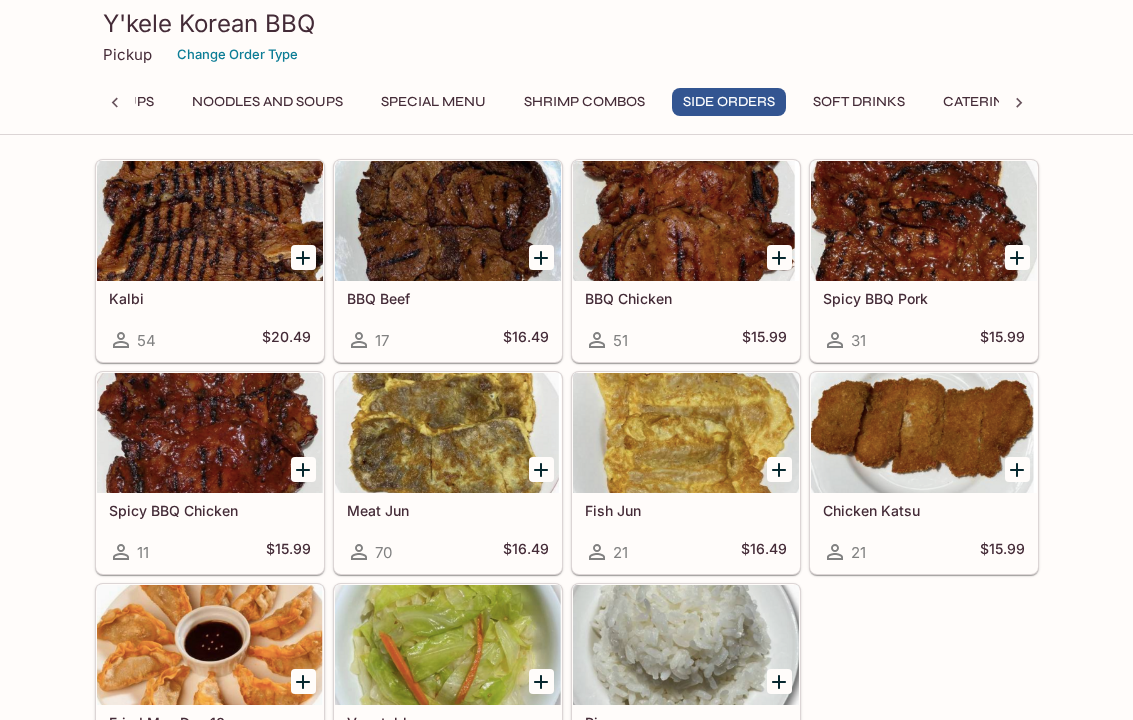 click at bounding box center (448, 433) 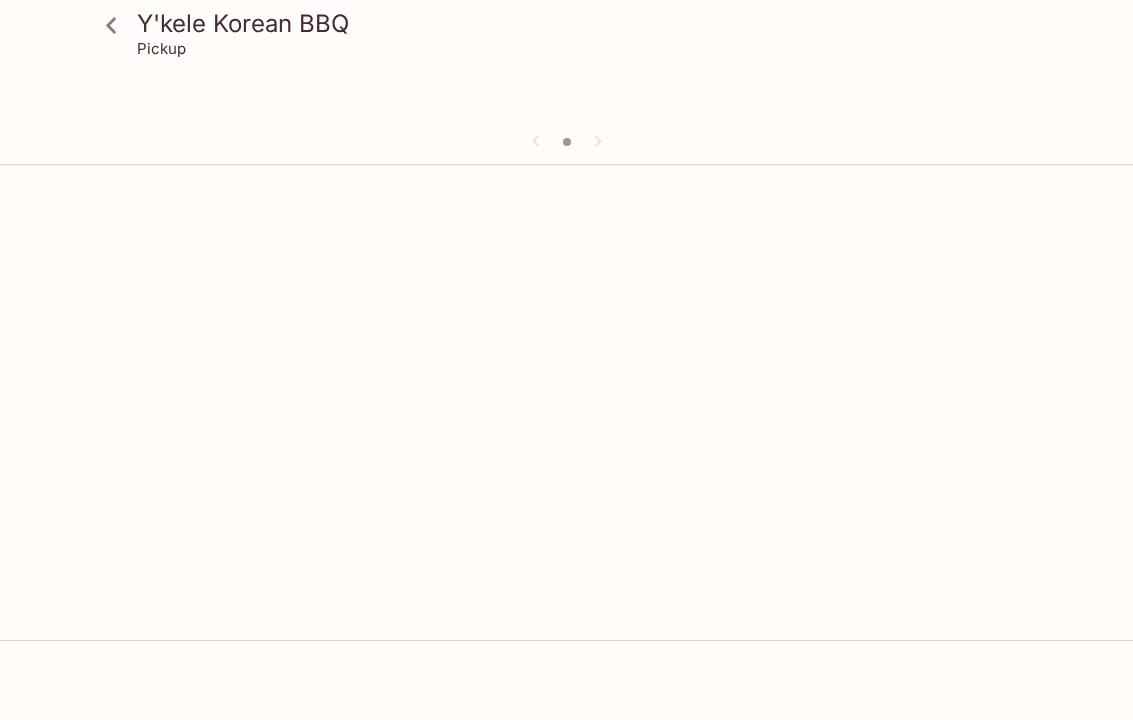 scroll, scrollTop: 0, scrollLeft: 0, axis: both 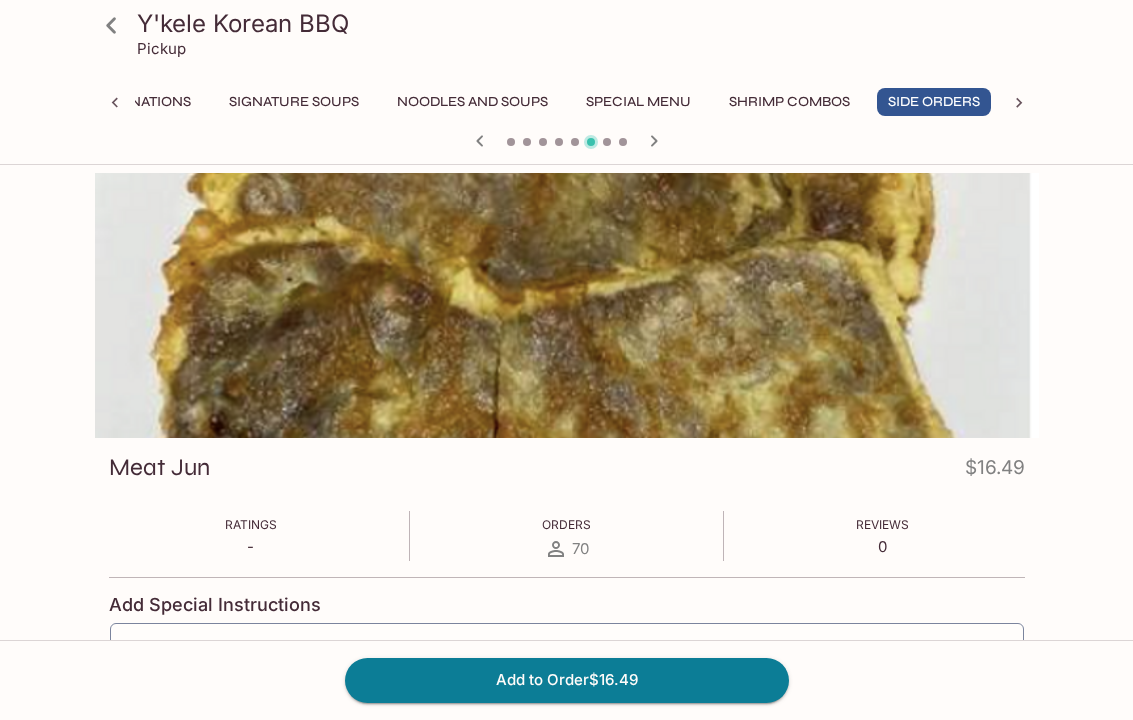 click on "Add to Order  $16.49" at bounding box center [567, 680] 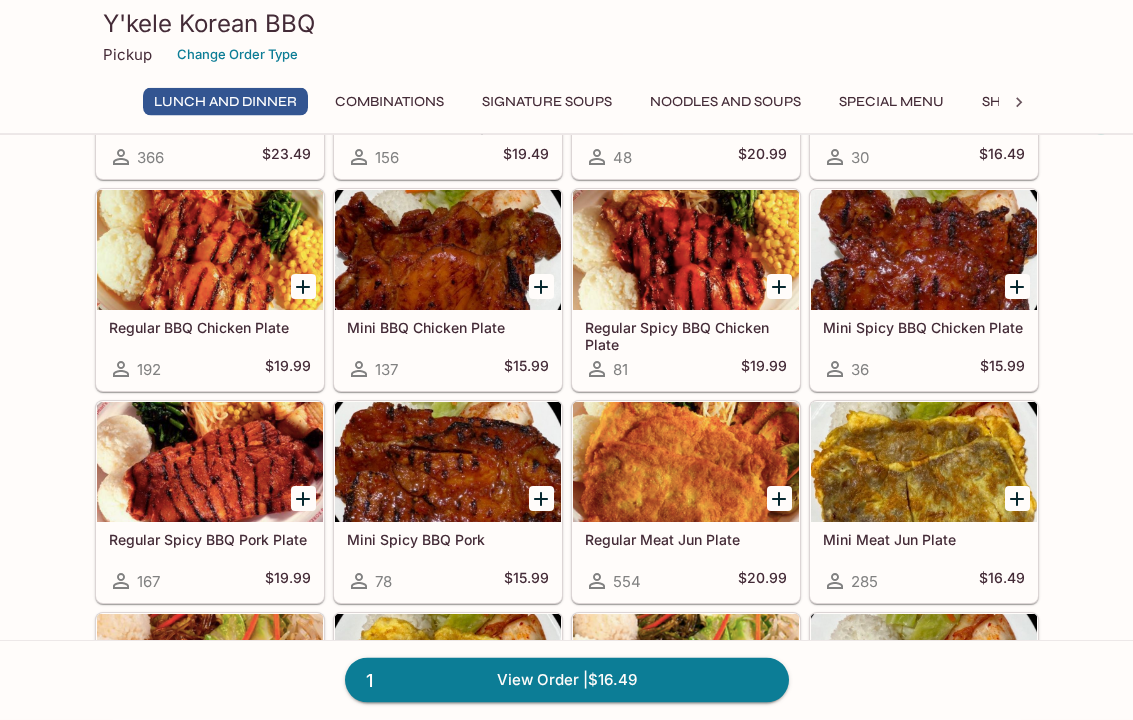 scroll, scrollTop: 235, scrollLeft: 0, axis: vertical 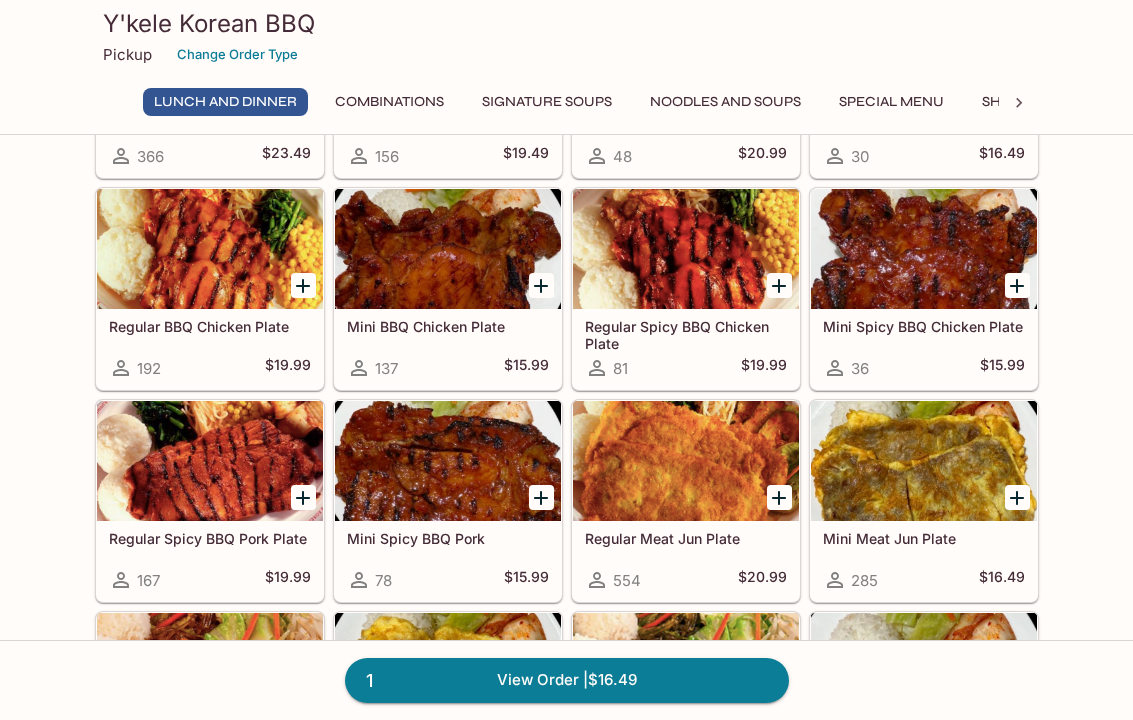 click at bounding box center (686, 461) 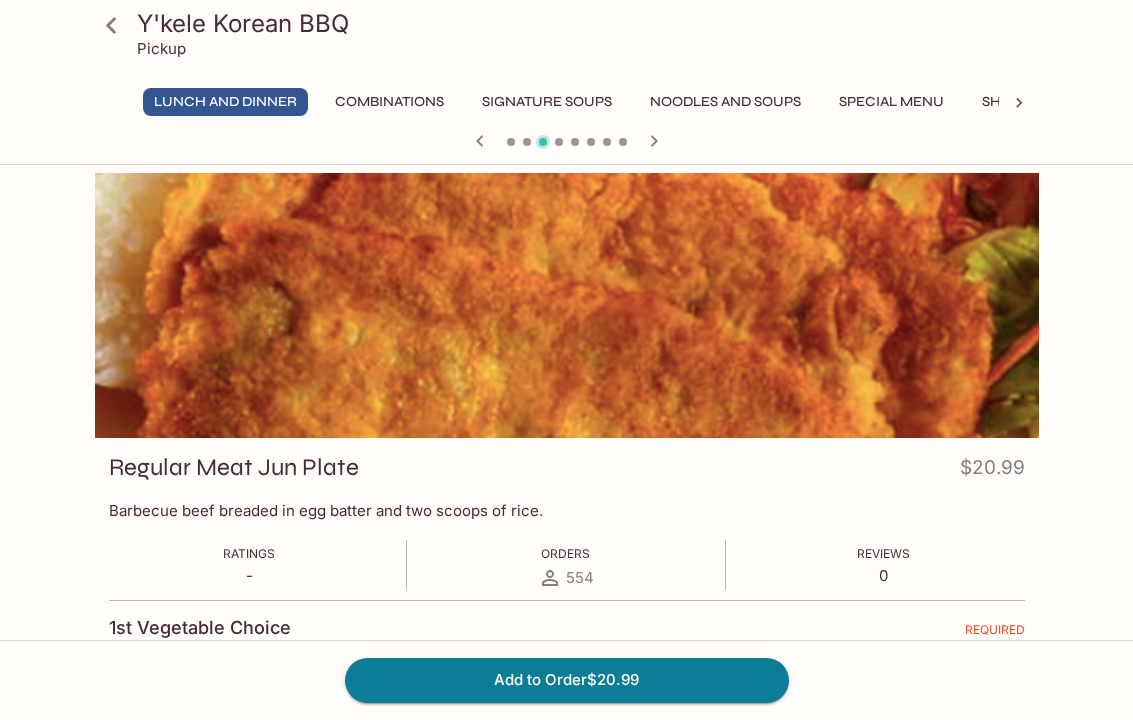 click on "Add to Order  $20.99" at bounding box center [567, 680] 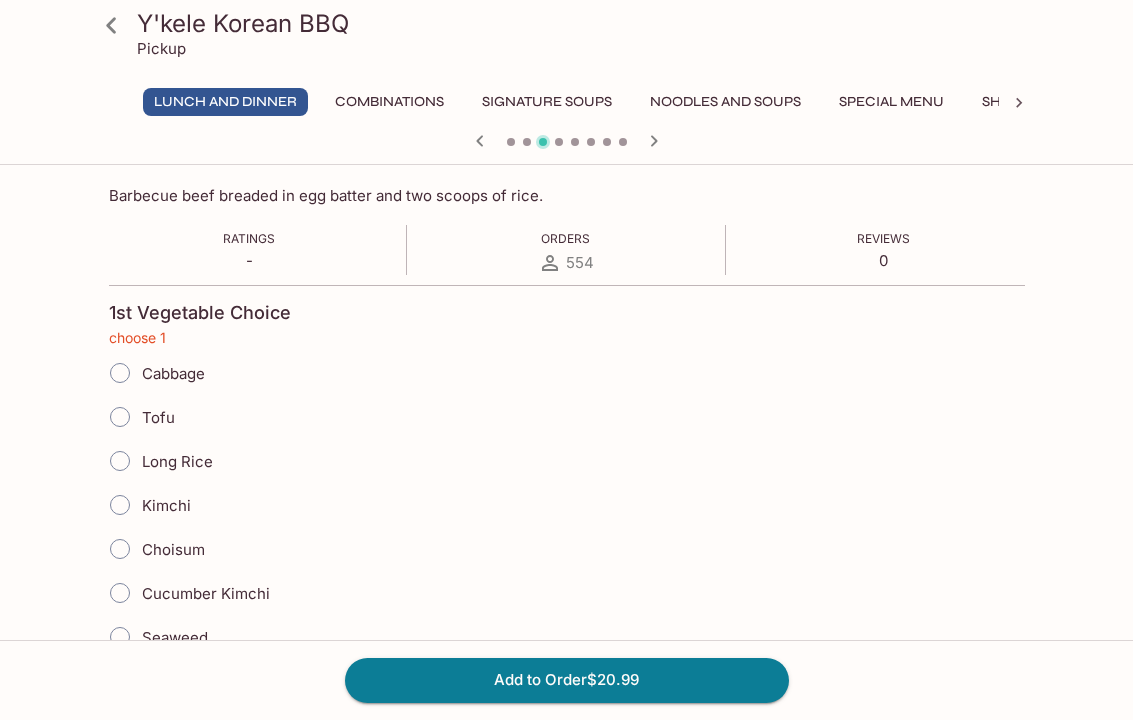 scroll, scrollTop: 334, scrollLeft: 0, axis: vertical 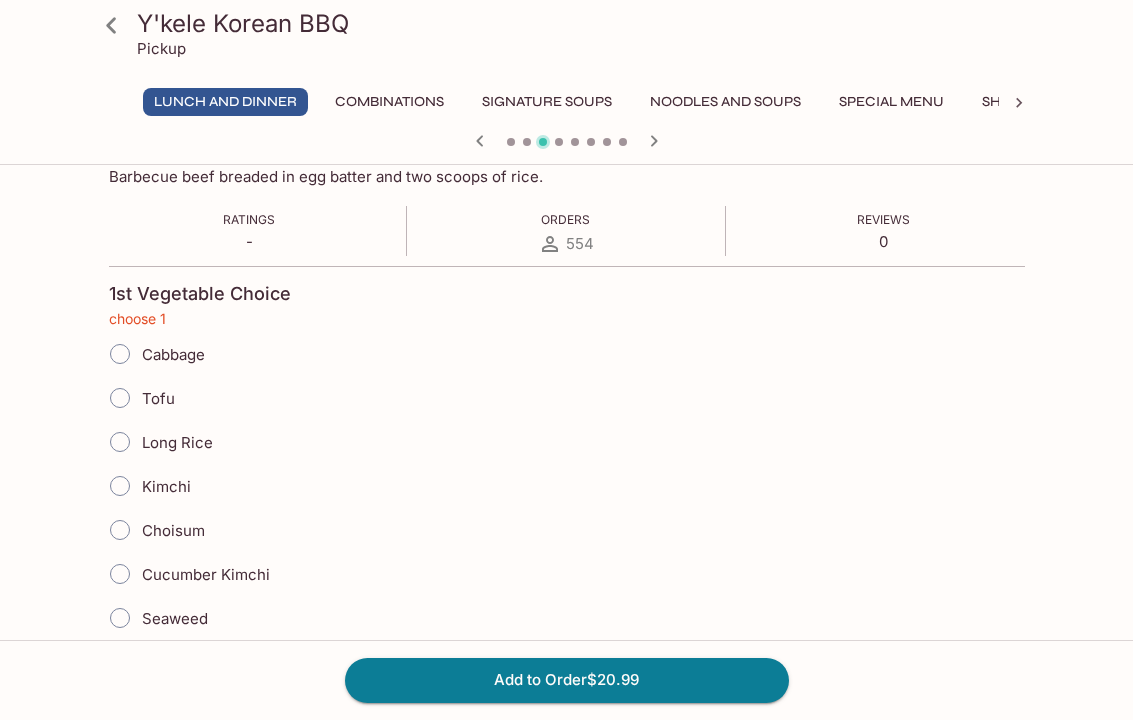 click 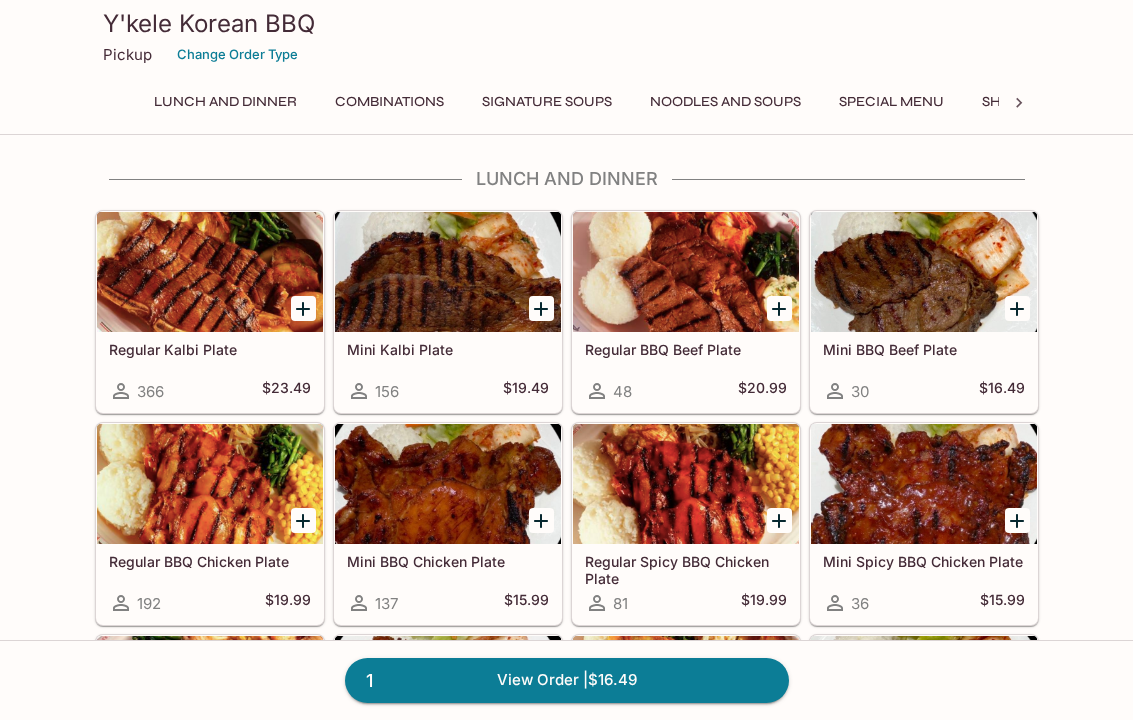 click on "1 View Order |  $16.49" at bounding box center [567, 680] 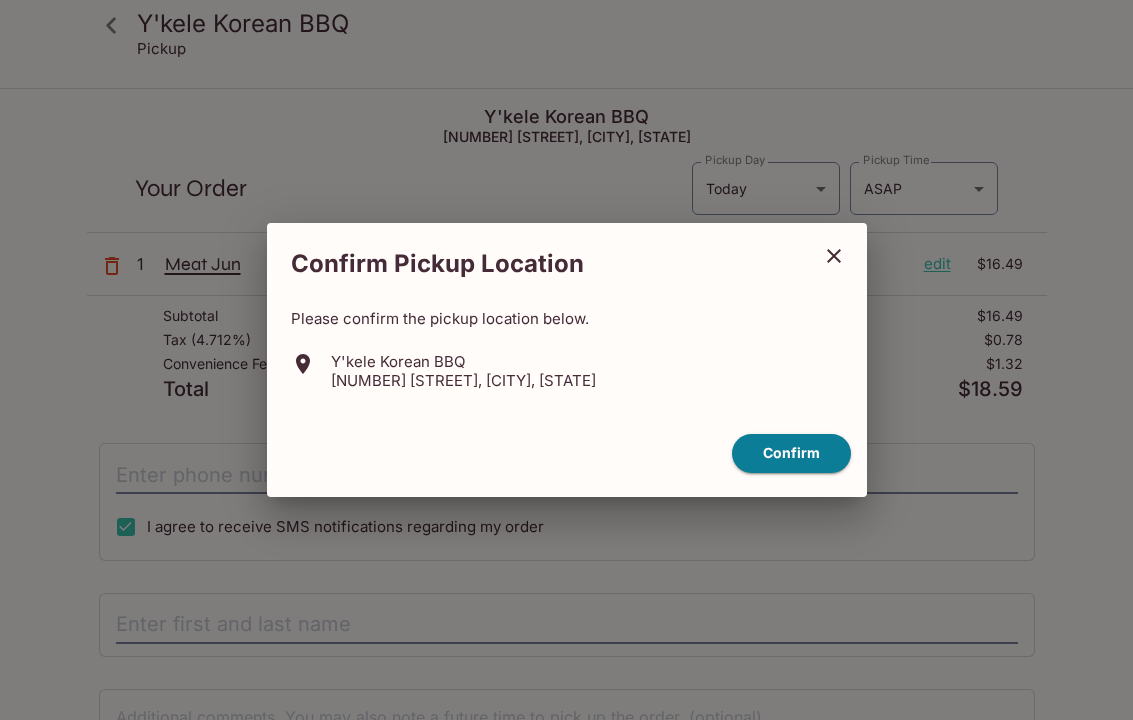 click on "Confirm" at bounding box center [791, 453] 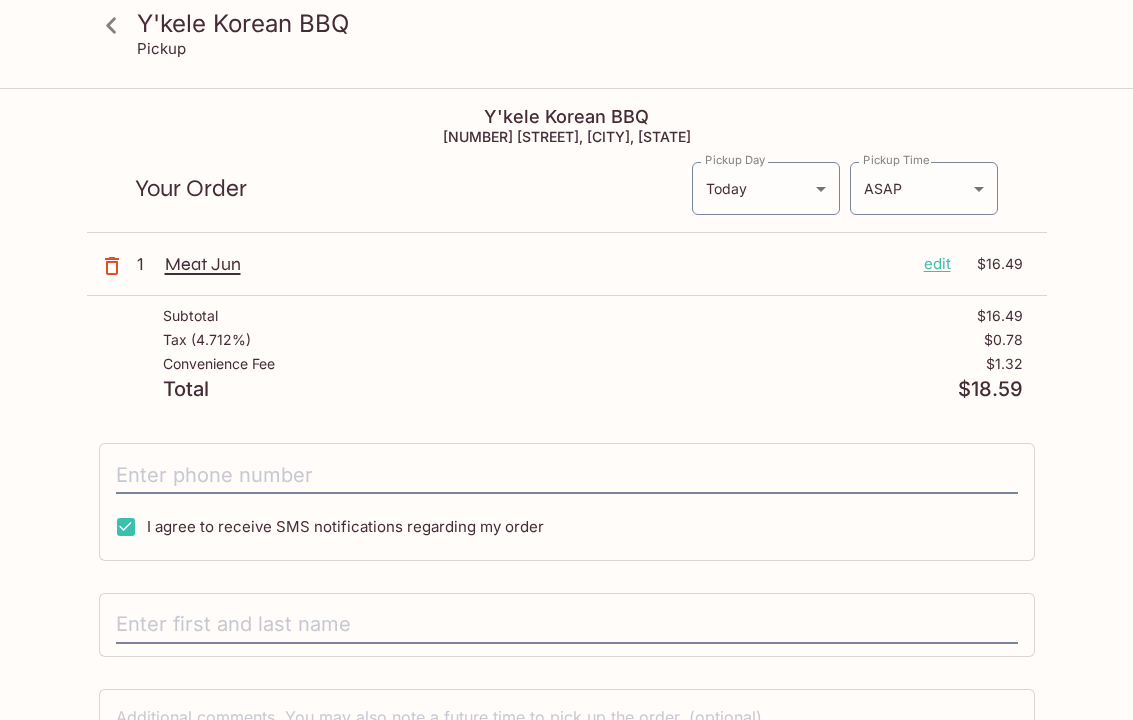 click on "edit" at bounding box center [937, 264] 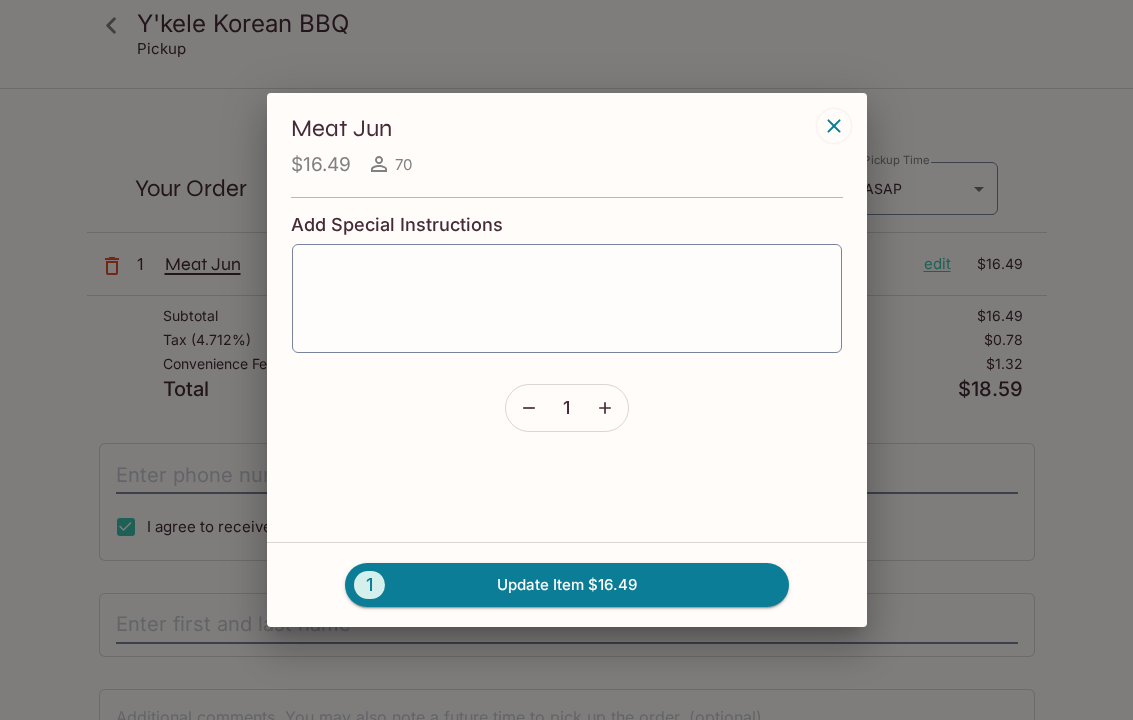 click on "Add Special Instructions x ​ 1" at bounding box center (567, 314) 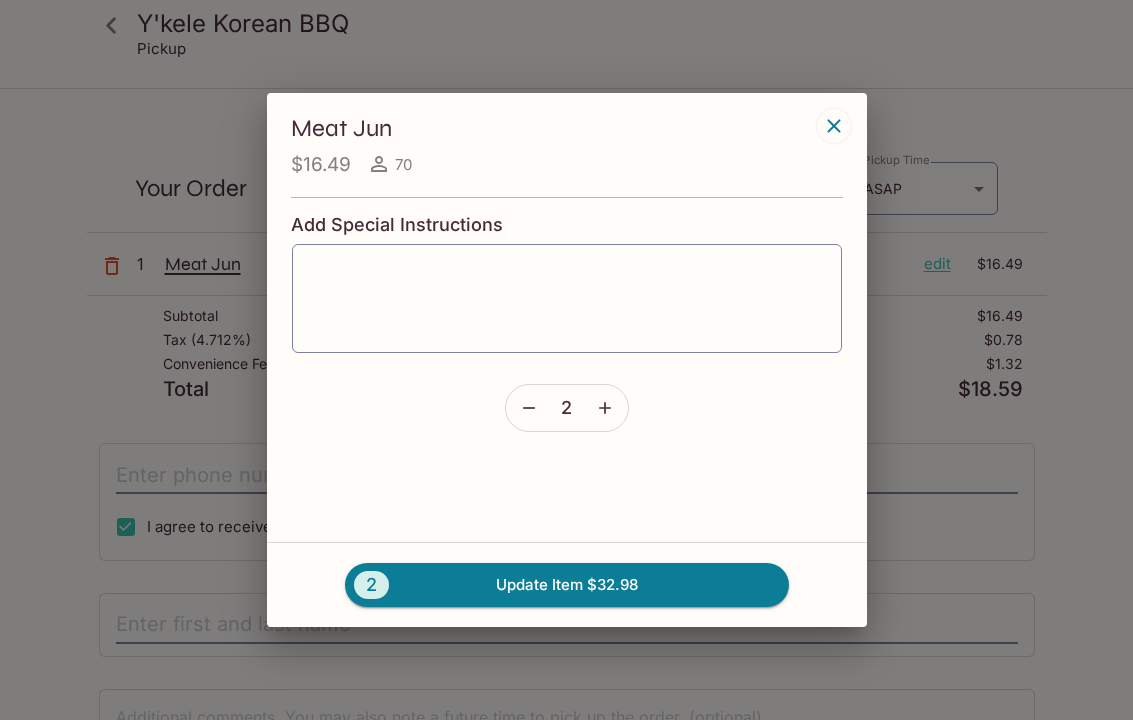click on "2 Update Item $32.98" at bounding box center [567, 585] 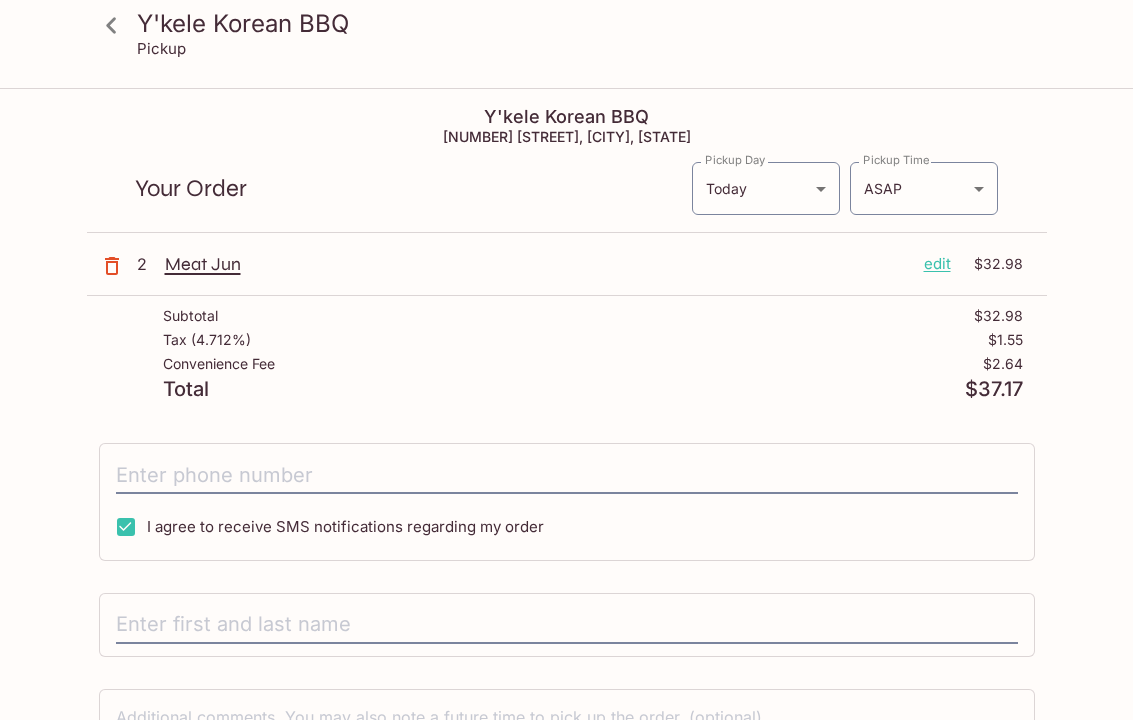 click 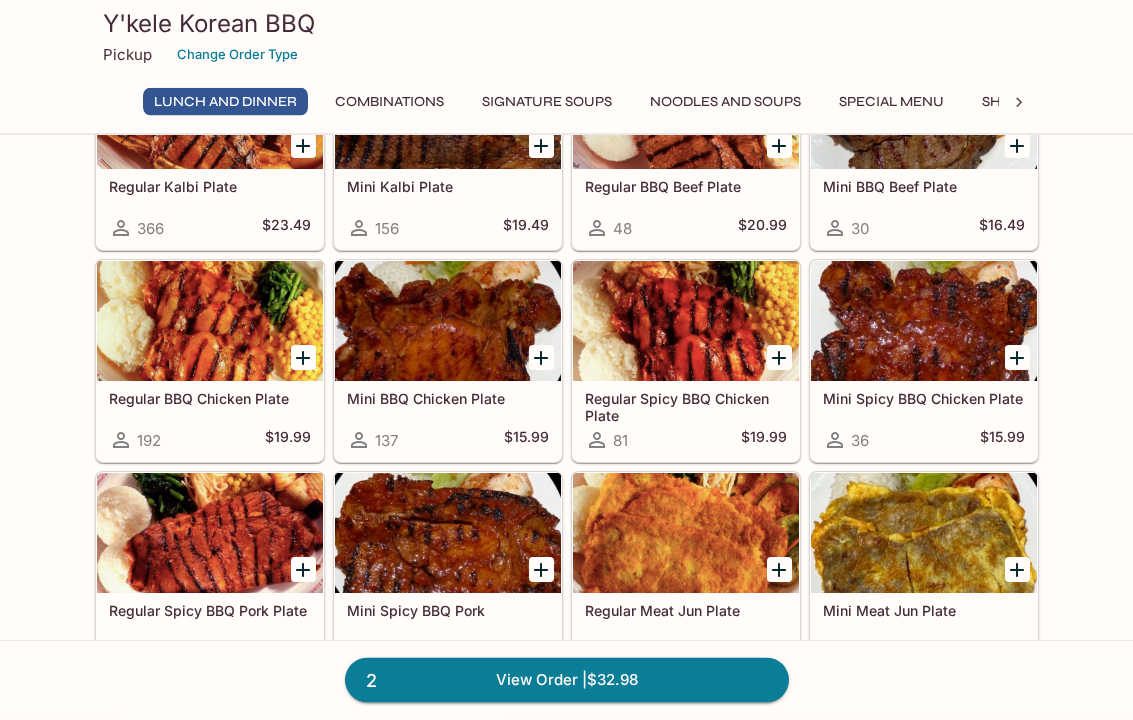 scroll, scrollTop: 163, scrollLeft: 0, axis: vertical 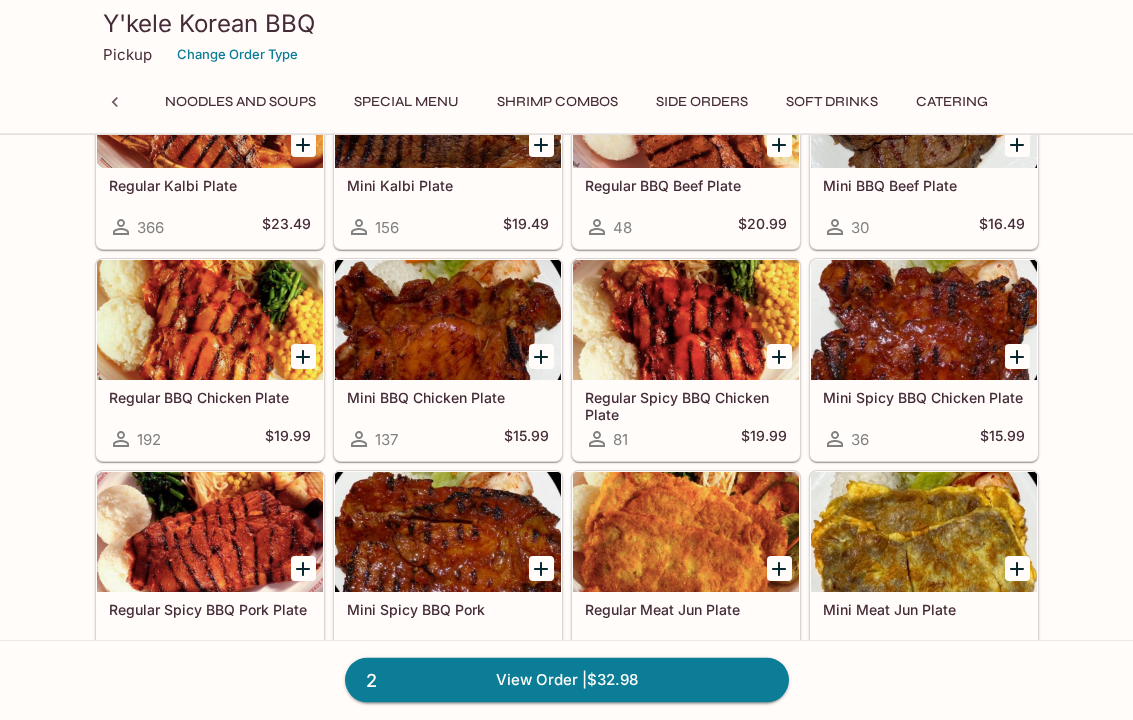 click on "Side Orders" at bounding box center (702, 102) 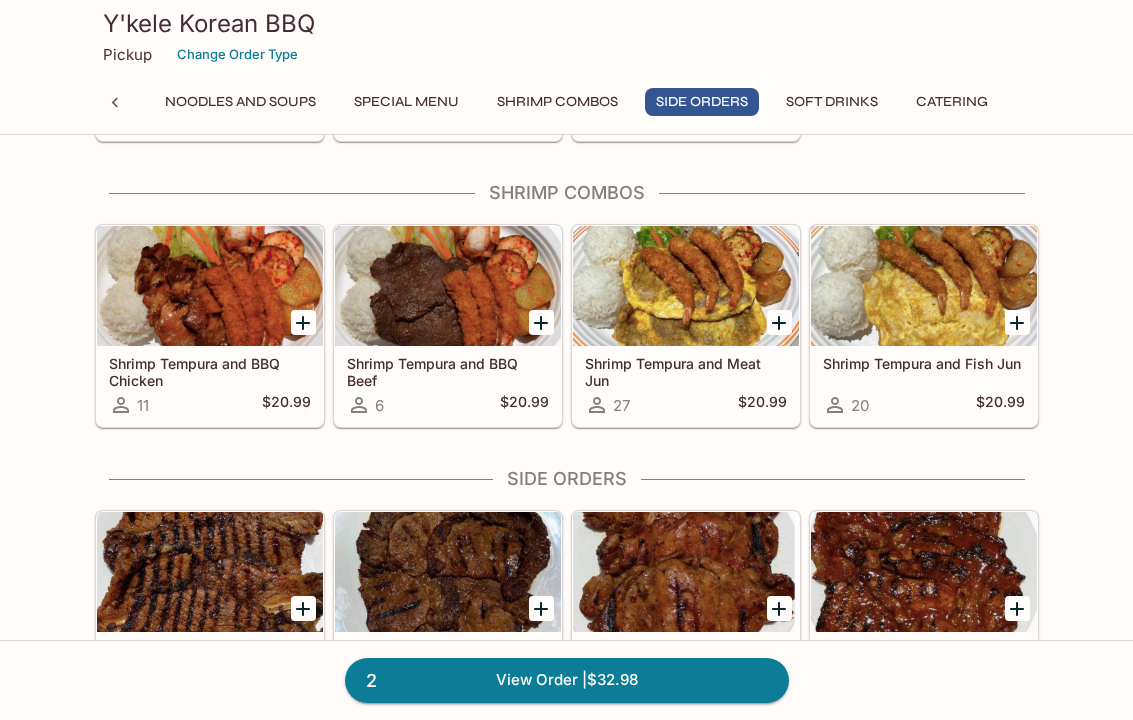 scroll, scrollTop: 2986, scrollLeft: 0, axis: vertical 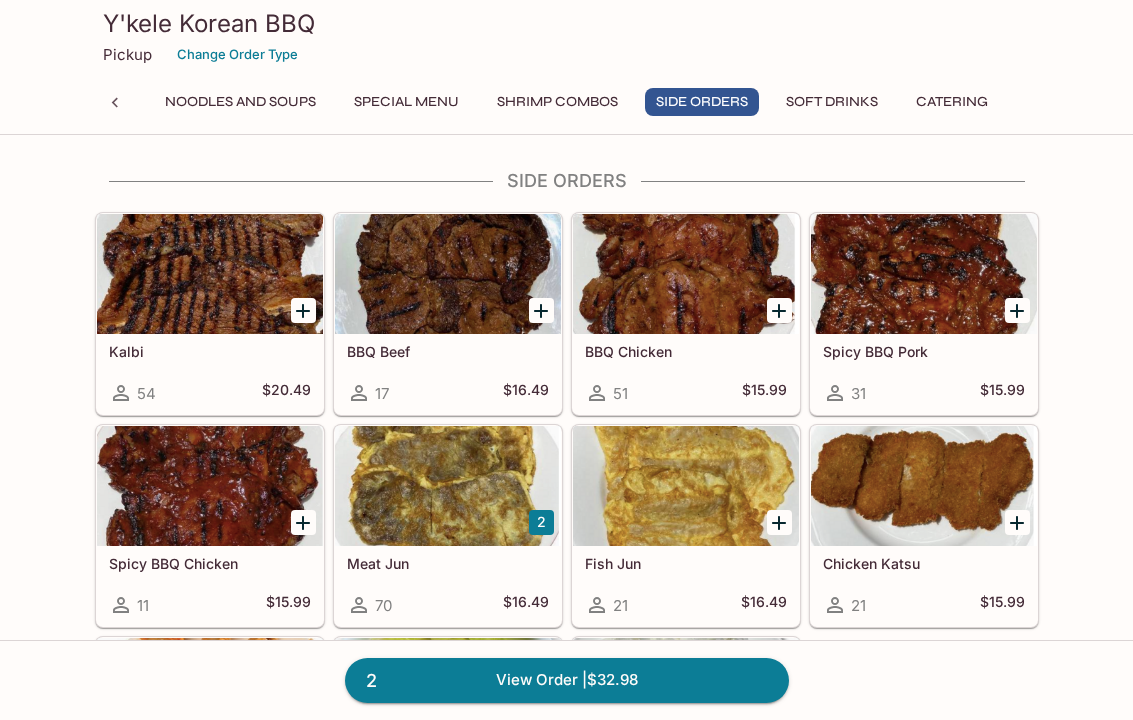 click 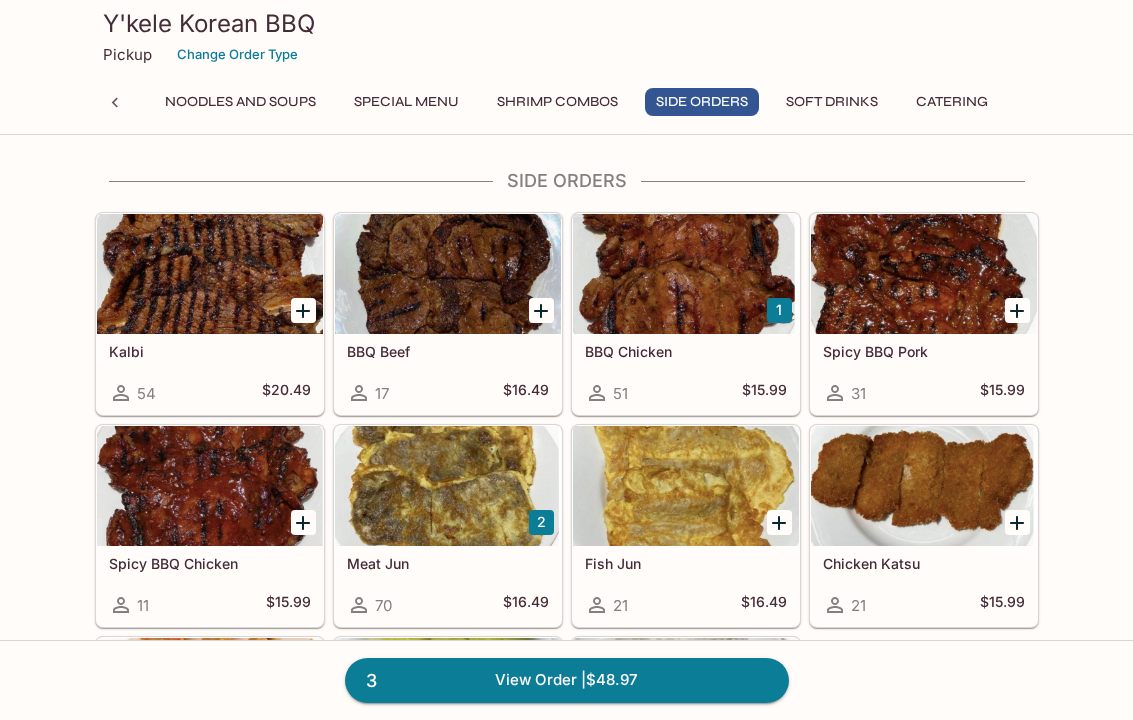 click on "1" at bounding box center [779, 310] 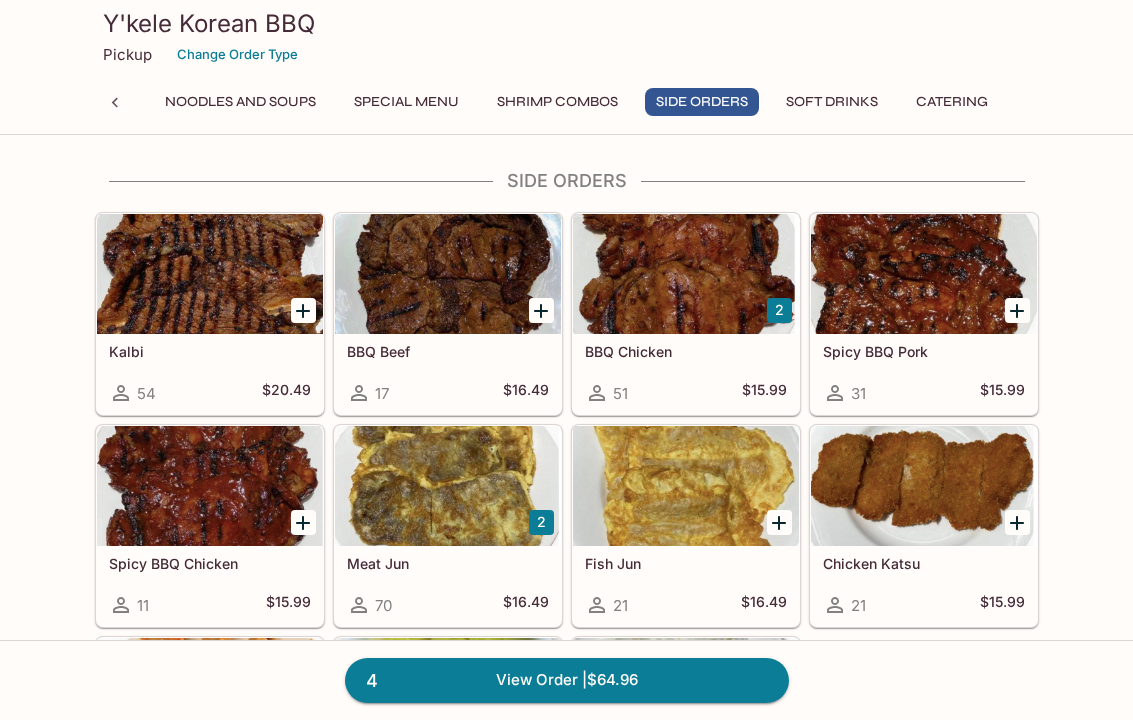 click on "4 View Order |  $64.96" at bounding box center (567, 680) 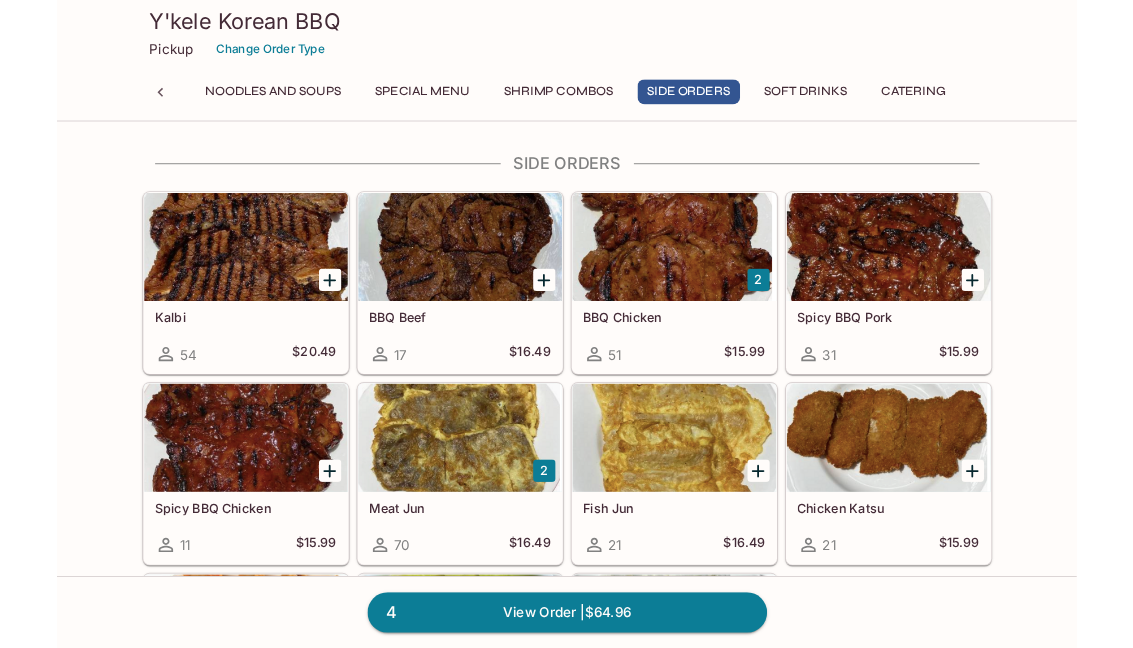 scroll, scrollTop: 0, scrollLeft: 0, axis: both 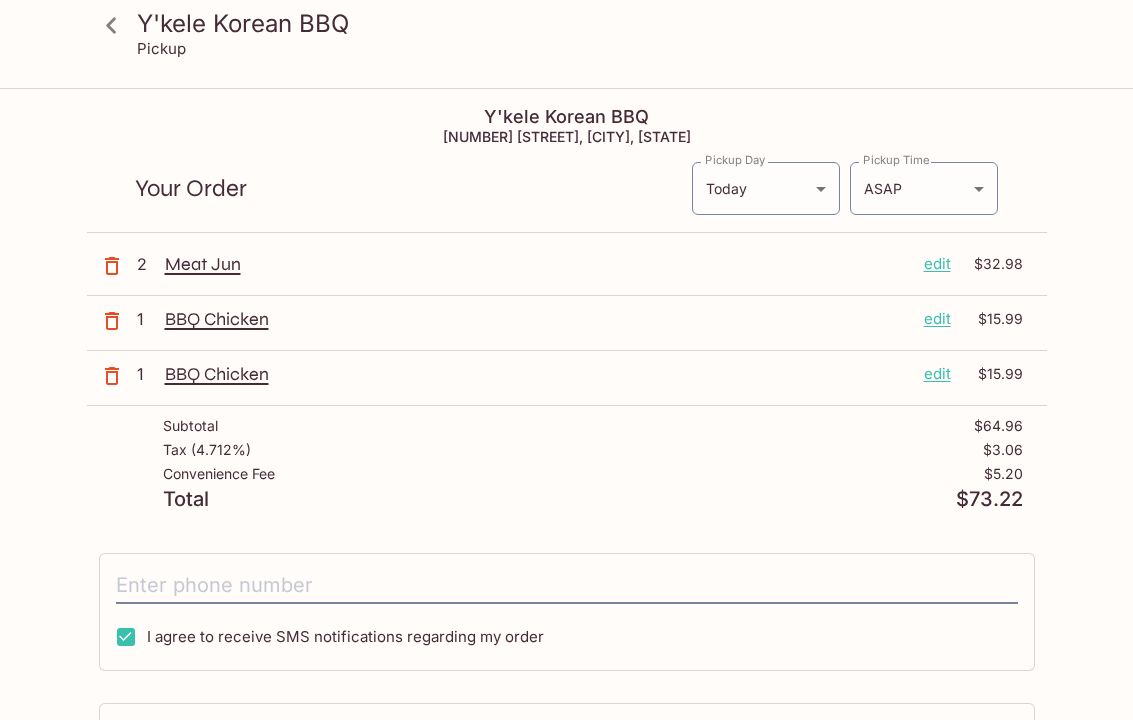 click 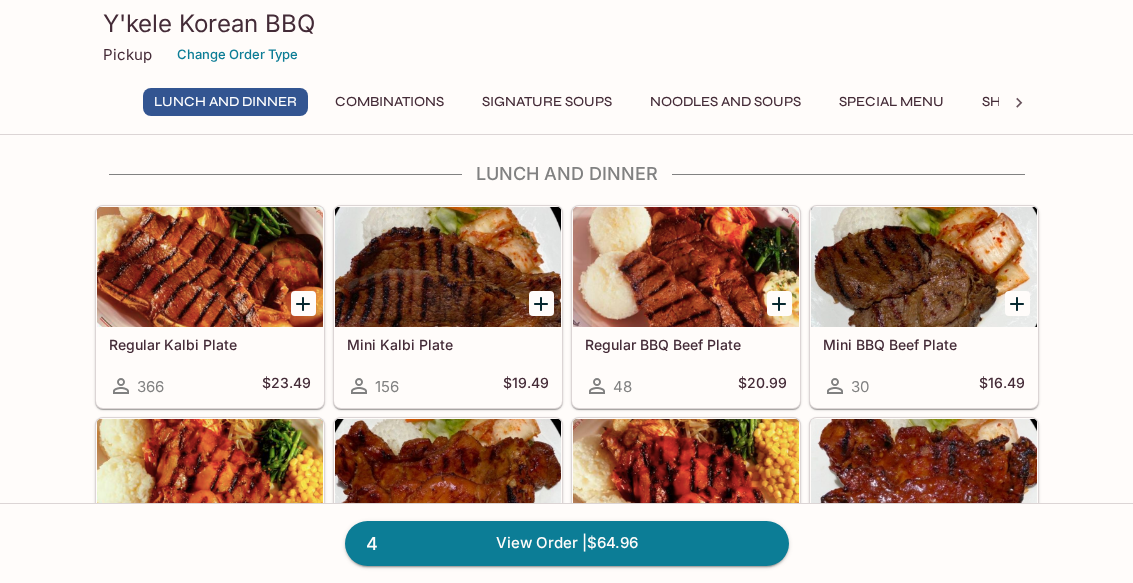scroll, scrollTop: 3, scrollLeft: 0, axis: vertical 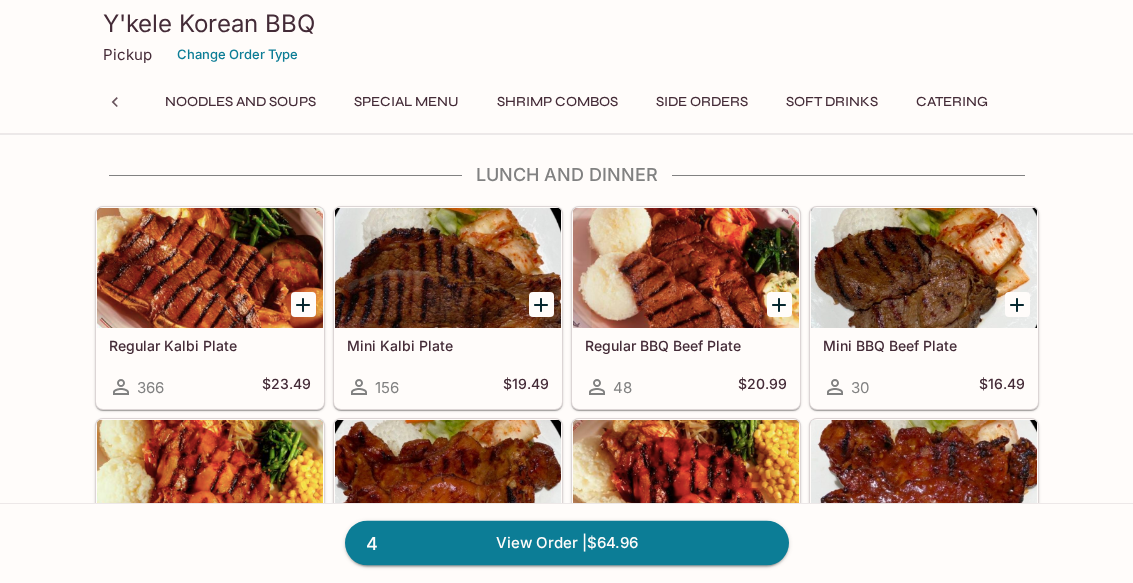 click on "Side Orders" at bounding box center [702, 102] 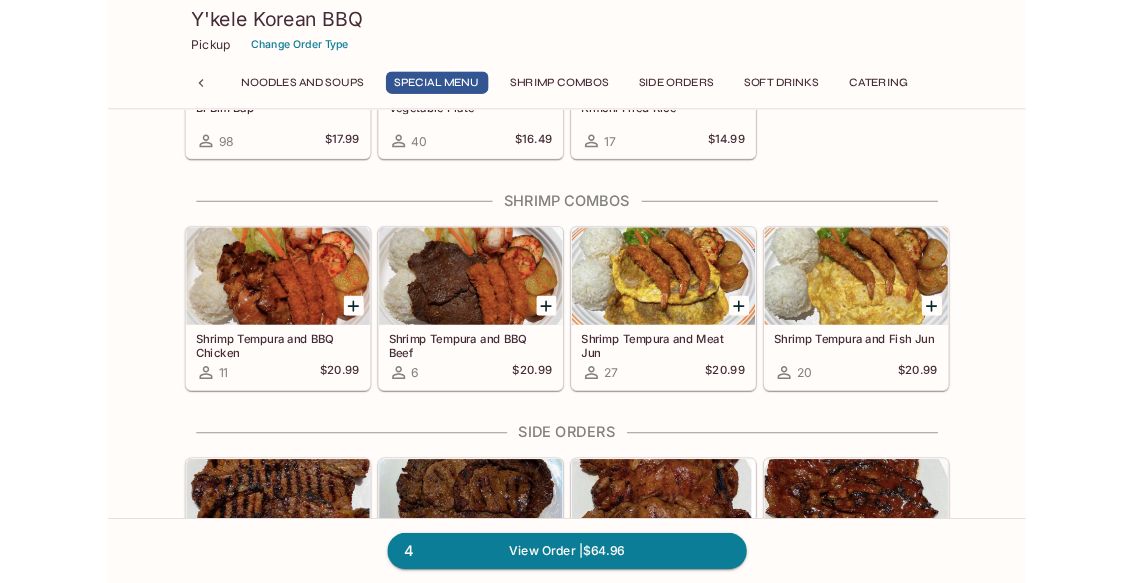scroll, scrollTop: 2632, scrollLeft: 0, axis: vertical 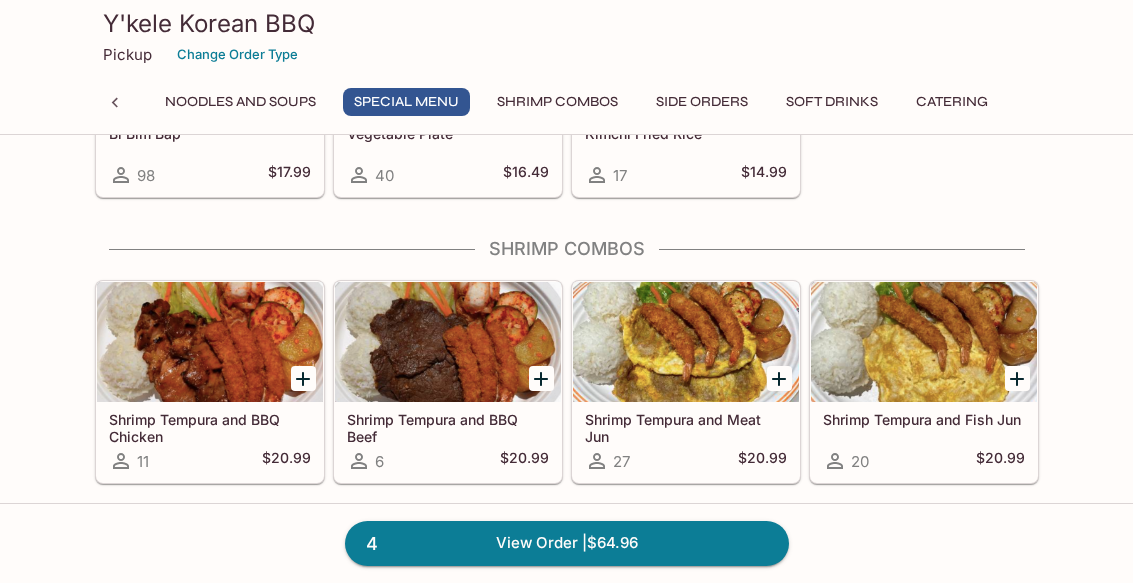 click on "Side Orders" at bounding box center (702, 102) 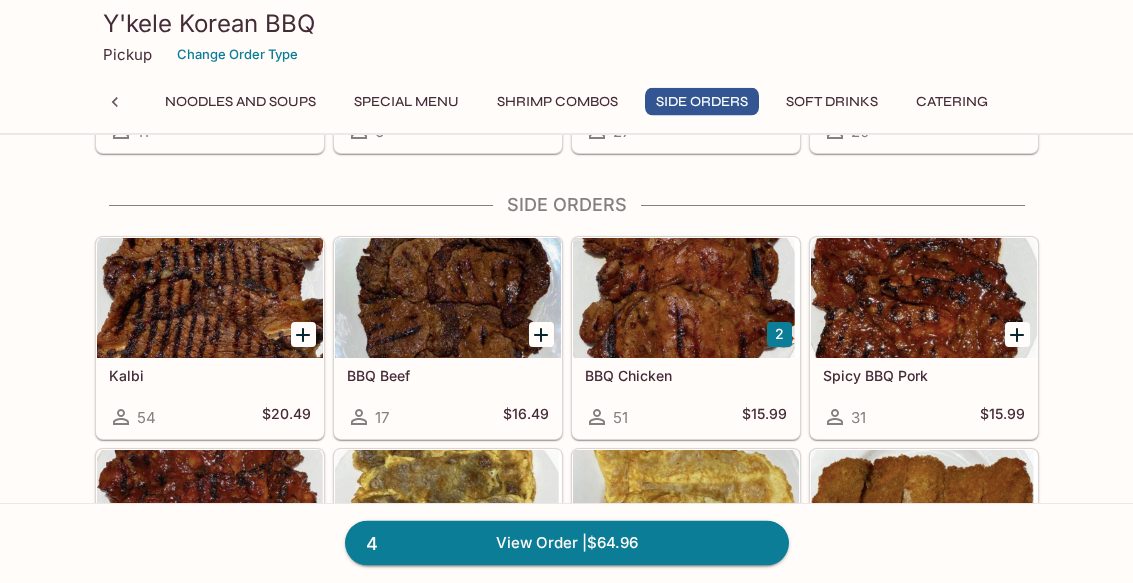 scroll, scrollTop: 2986, scrollLeft: 0, axis: vertical 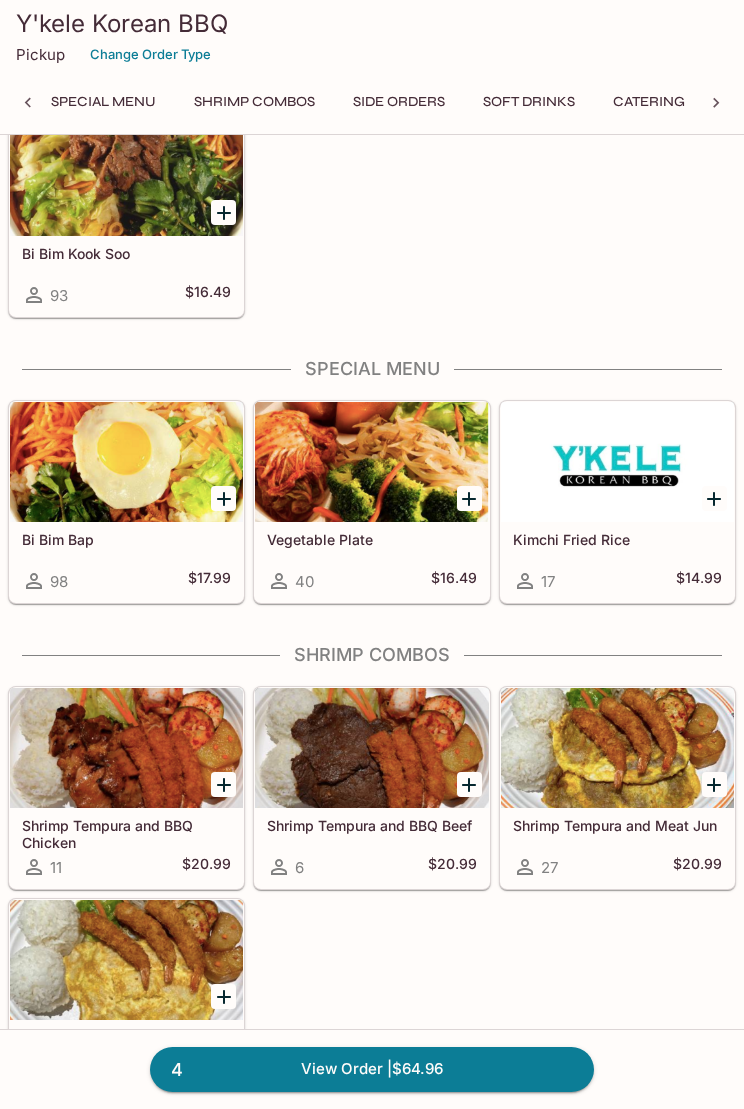 click on "Side Orders" at bounding box center (399, 102) 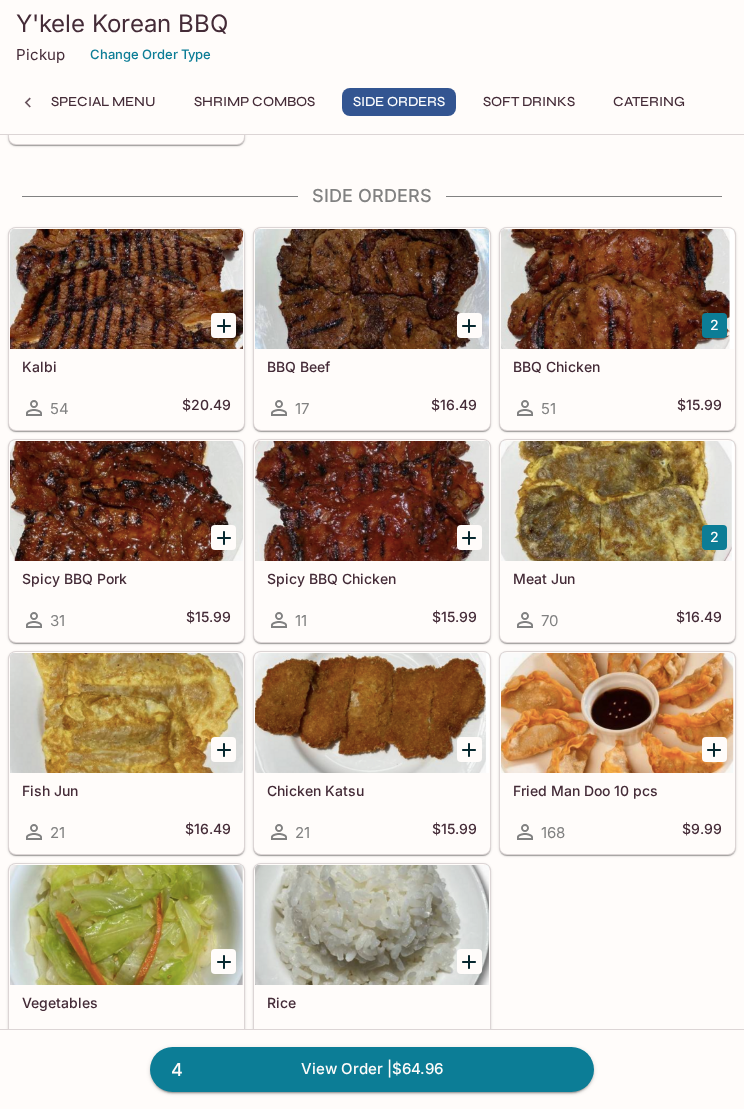 scroll, scrollTop: 3834, scrollLeft: 0, axis: vertical 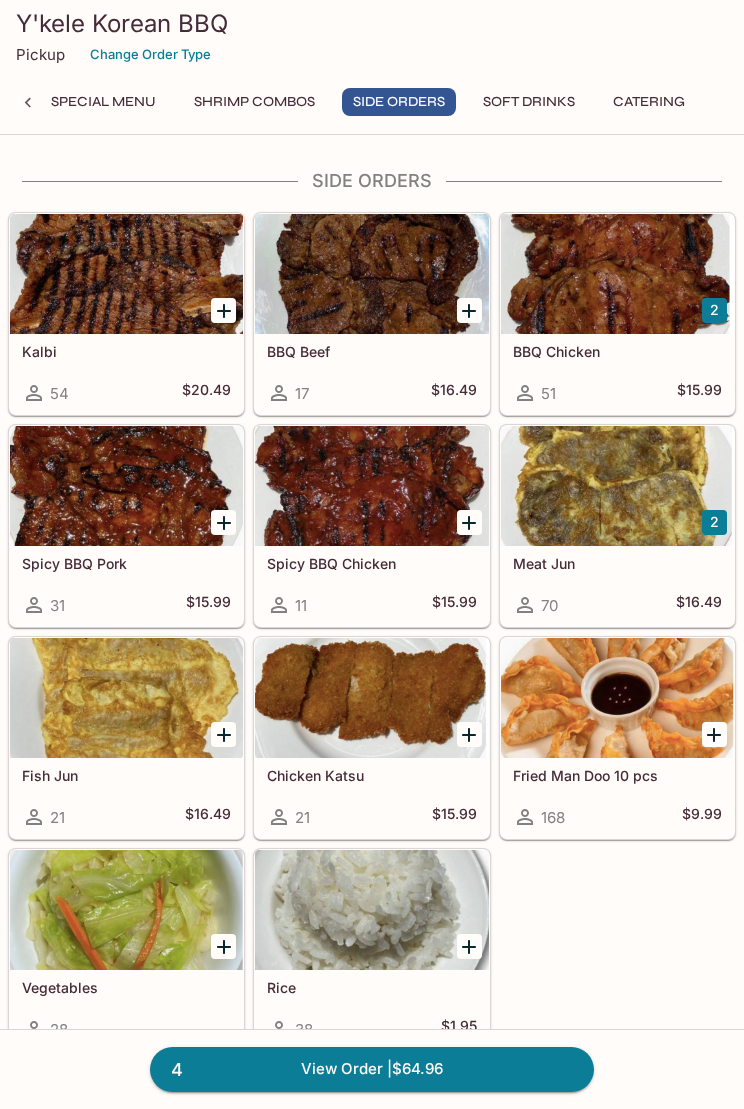 click on "4 View Order |  $64.96" at bounding box center [372, 1069] 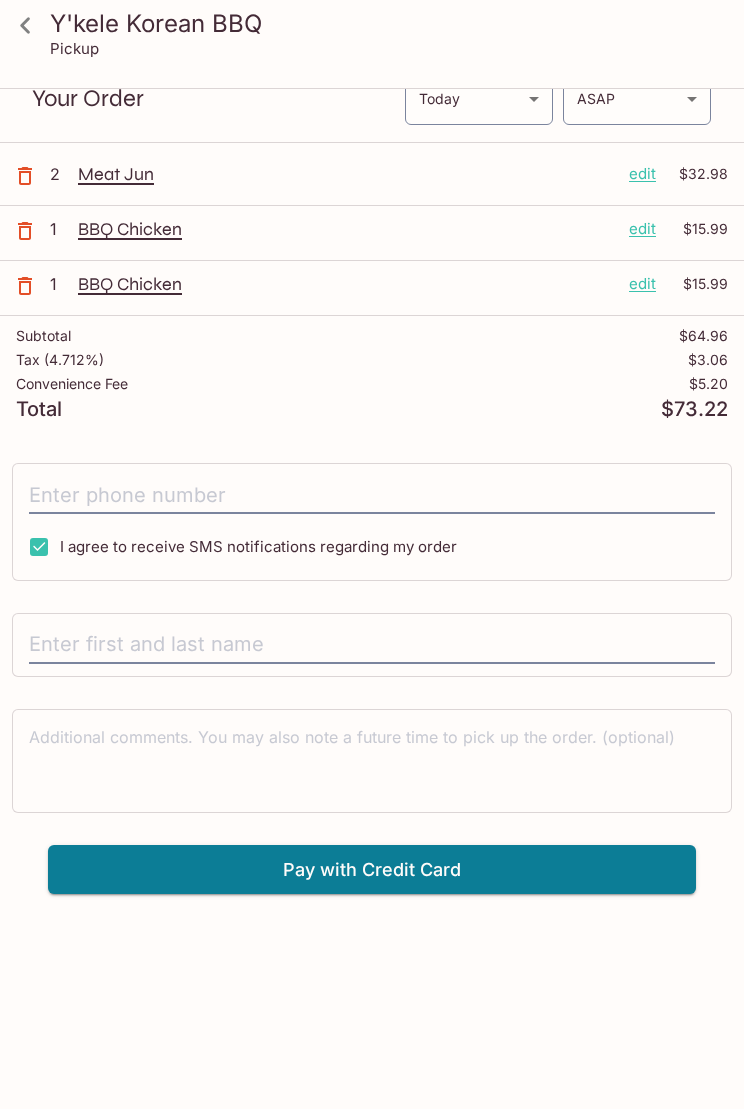 scroll, scrollTop: 0, scrollLeft: 0, axis: both 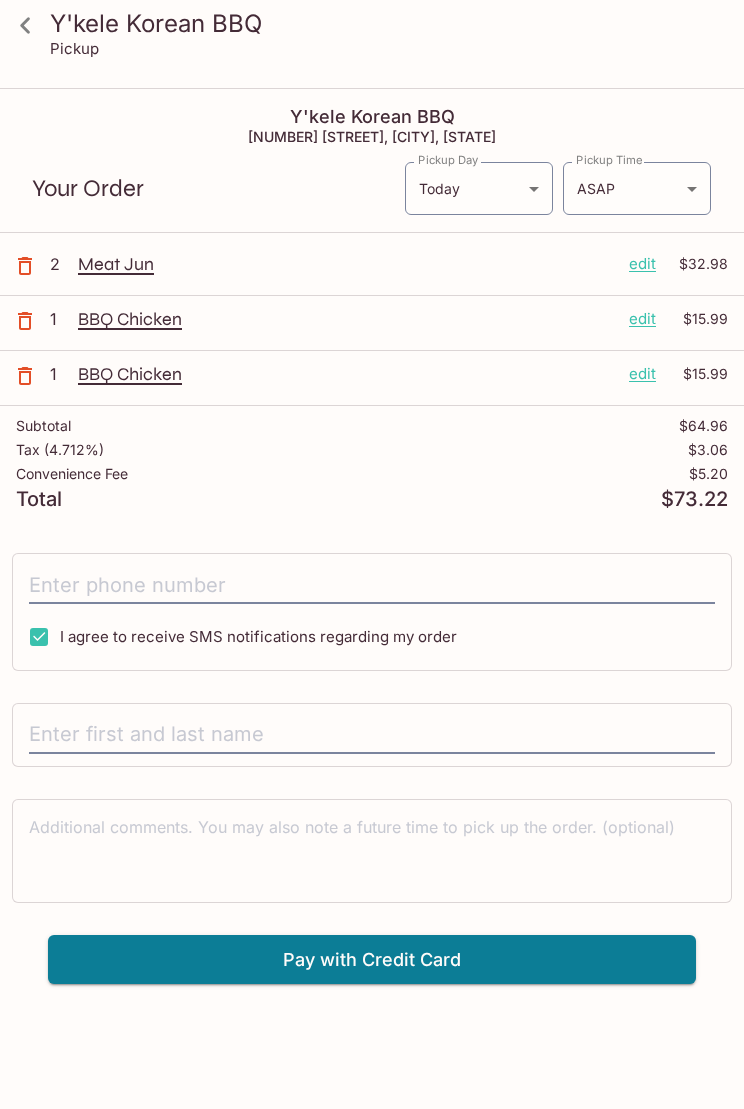 click 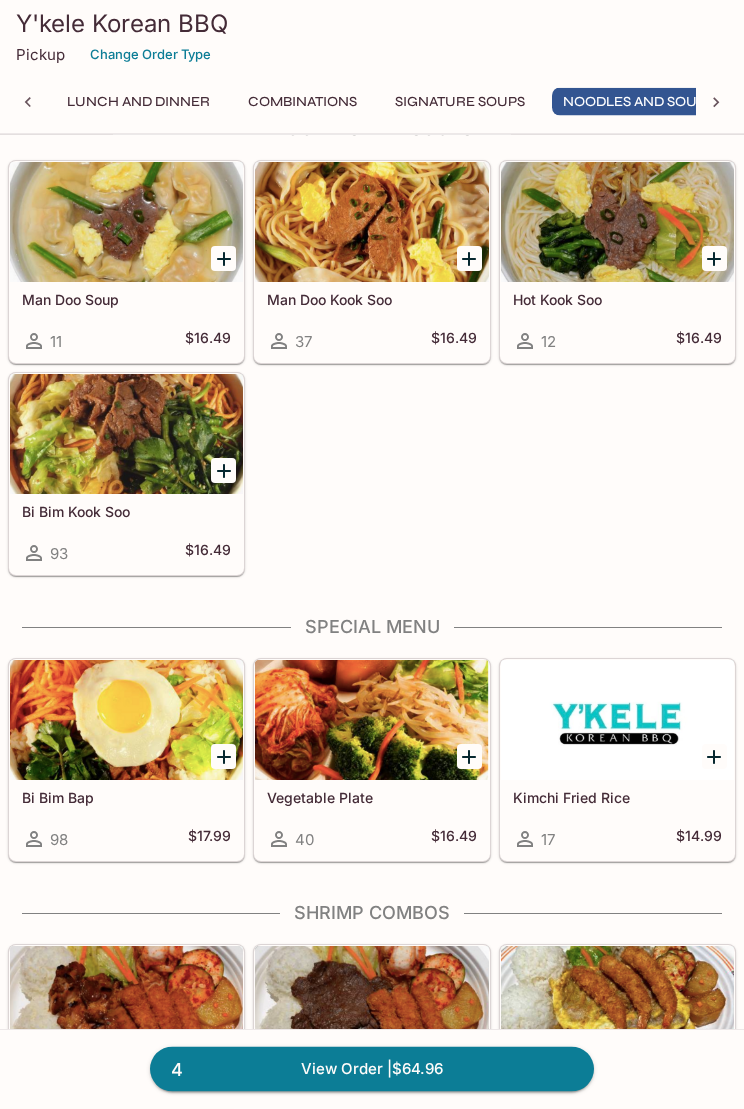 scroll, scrollTop: 2936, scrollLeft: 0, axis: vertical 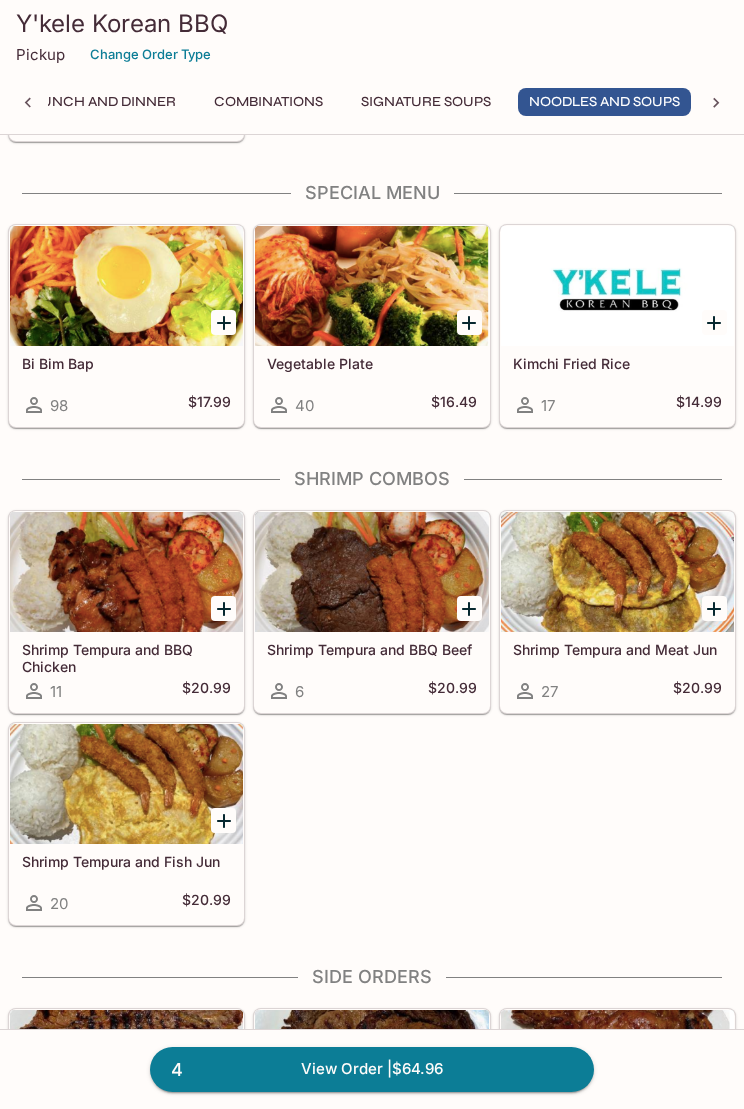 click 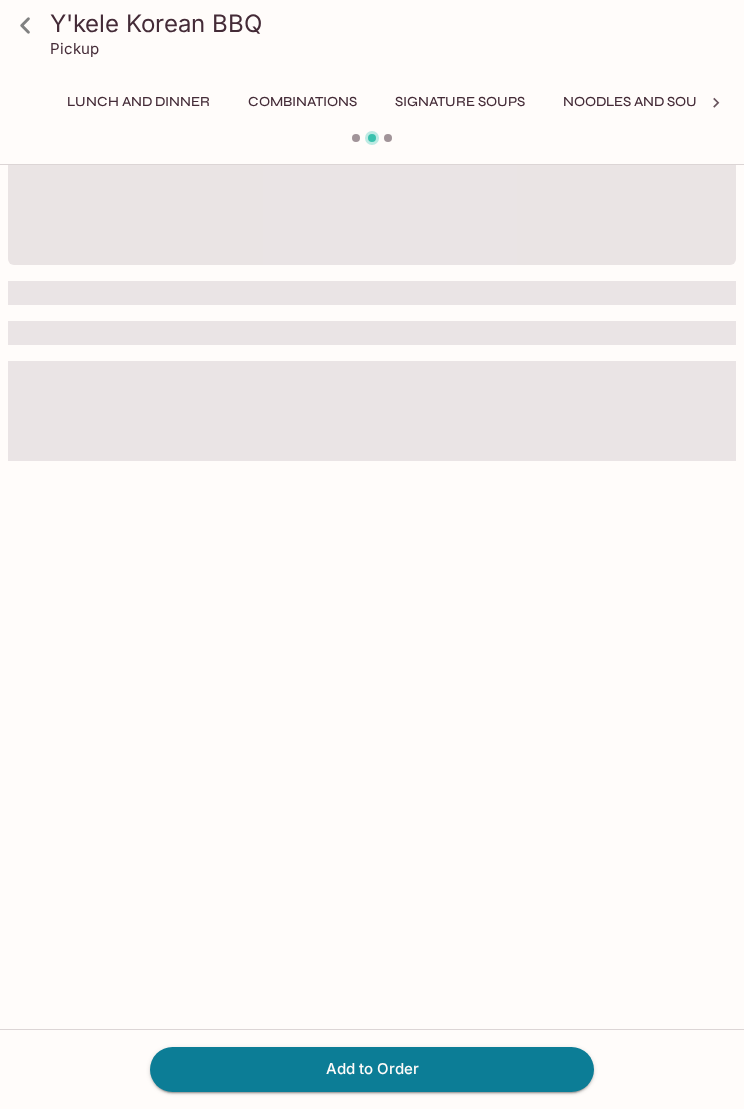 scroll, scrollTop: 0, scrollLeft: 0, axis: both 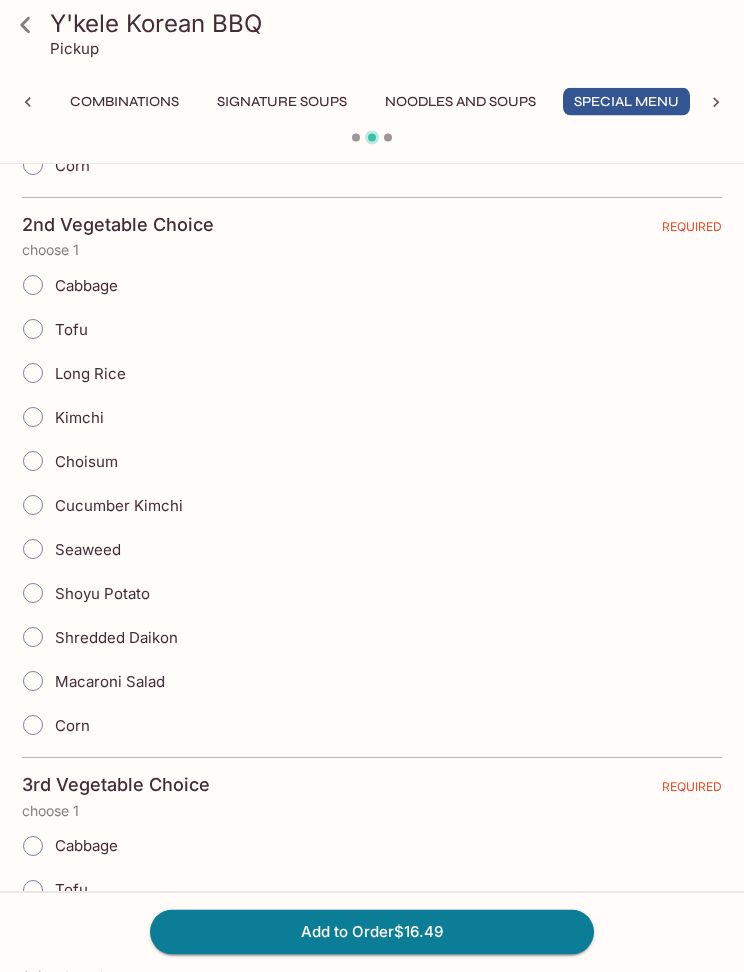 click on "Cabbage" at bounding box center [33, 286] 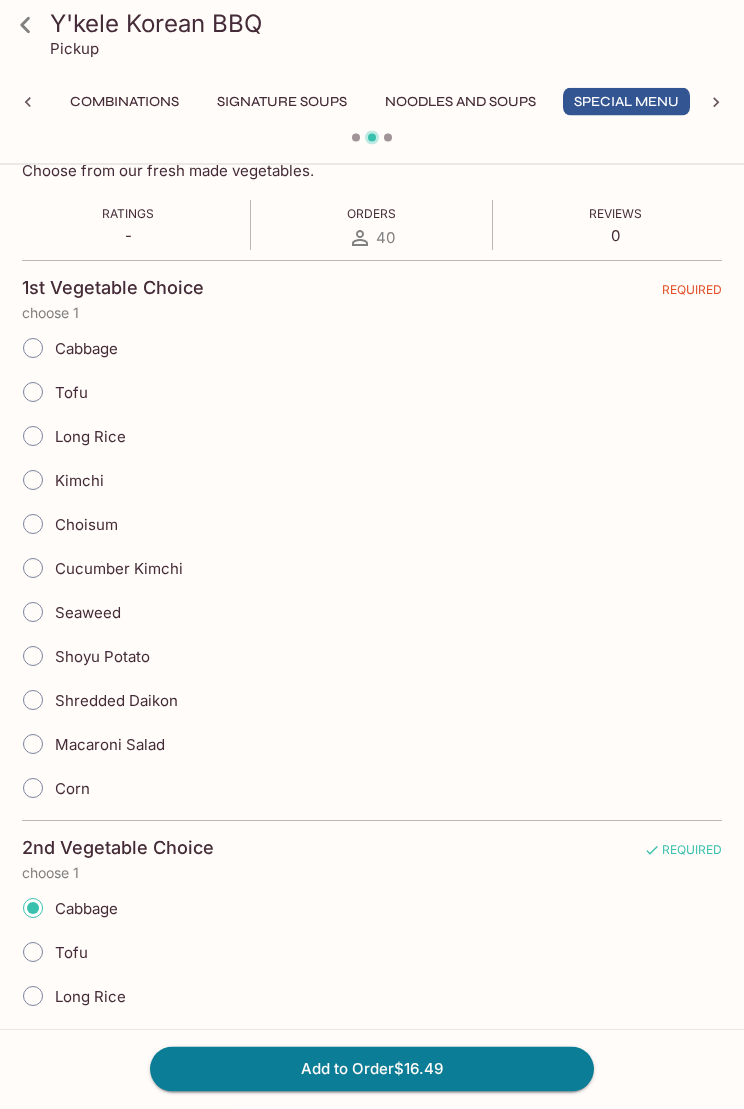 scroll, scrollTop: 340, scrollLeft: 0, axis: vertical 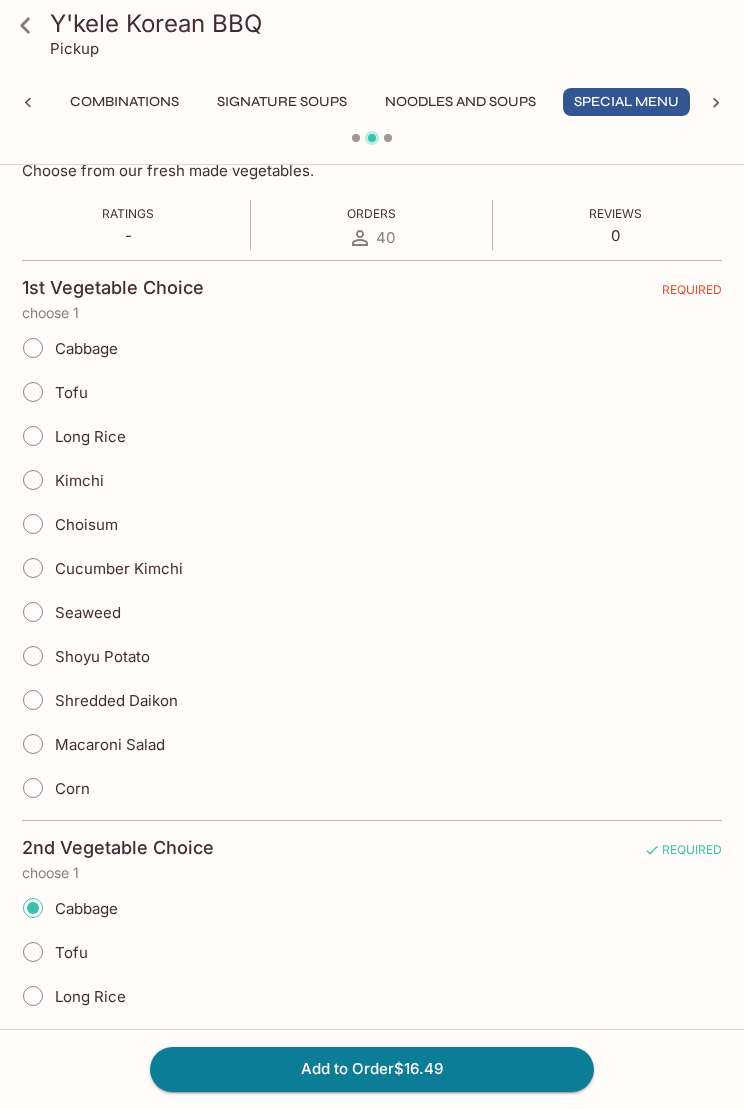 click on "Cabbage" at bounding box center [33, 908] 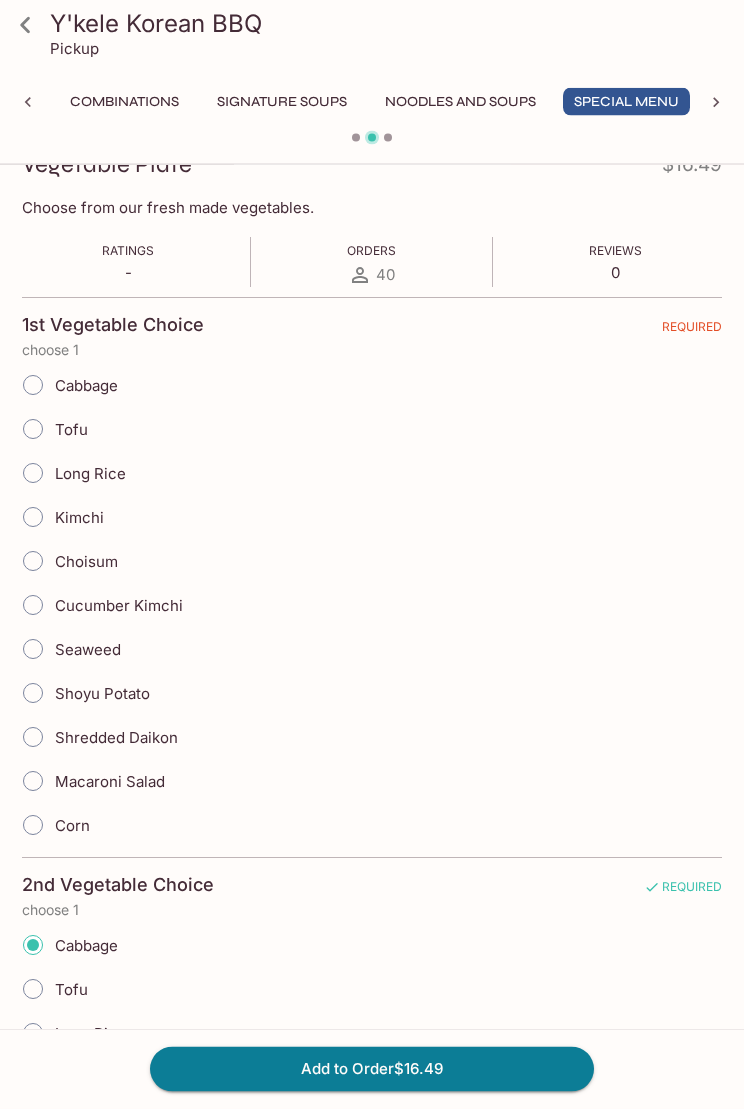 scroll, scrollTop: 303, scrollLeft: 0, axis: vertical 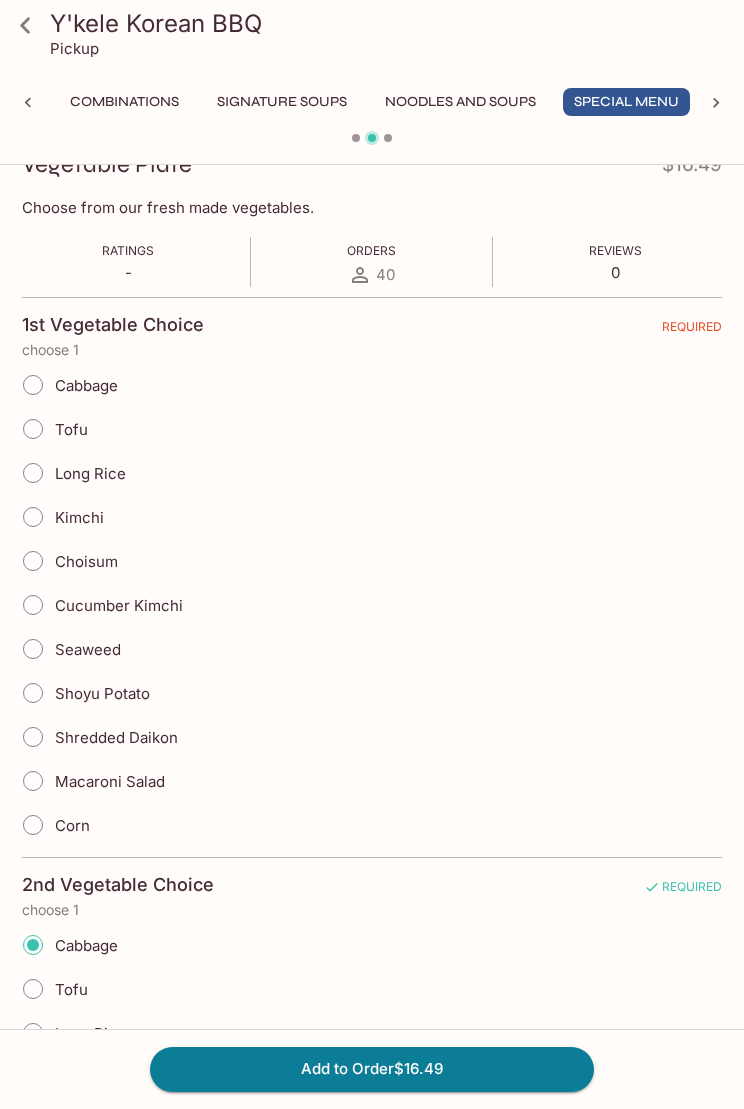 click on "Choisum" at bounding box center (33, 561) 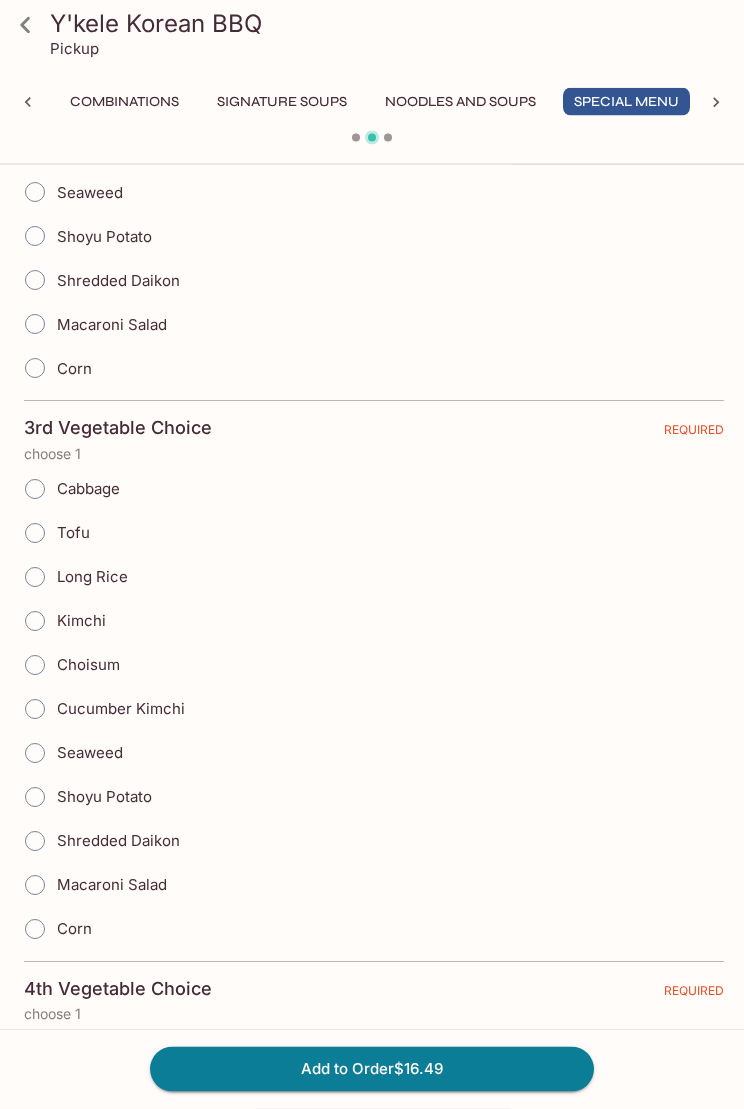 scroll, scrollTop: 1320, scrollLeft: 0, axis: vertical 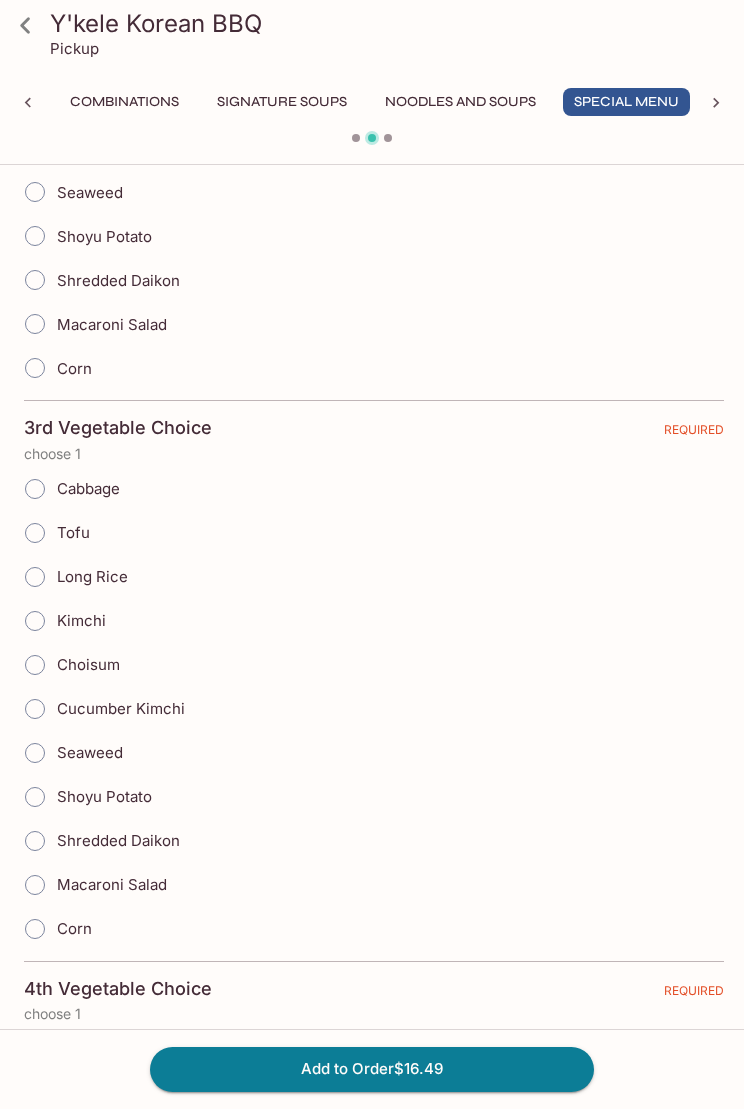 click on "Seaweed" at bounding box center (90, 752) 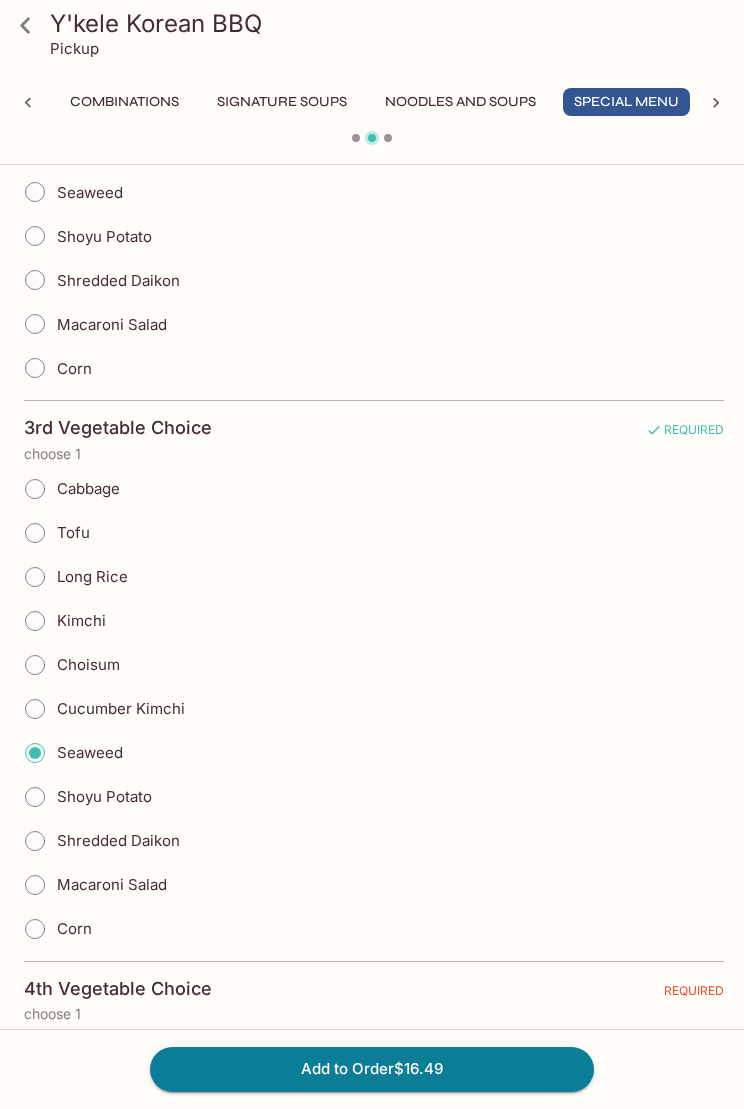 click on "Shredded Daikon" at bounding box center [374, 280] 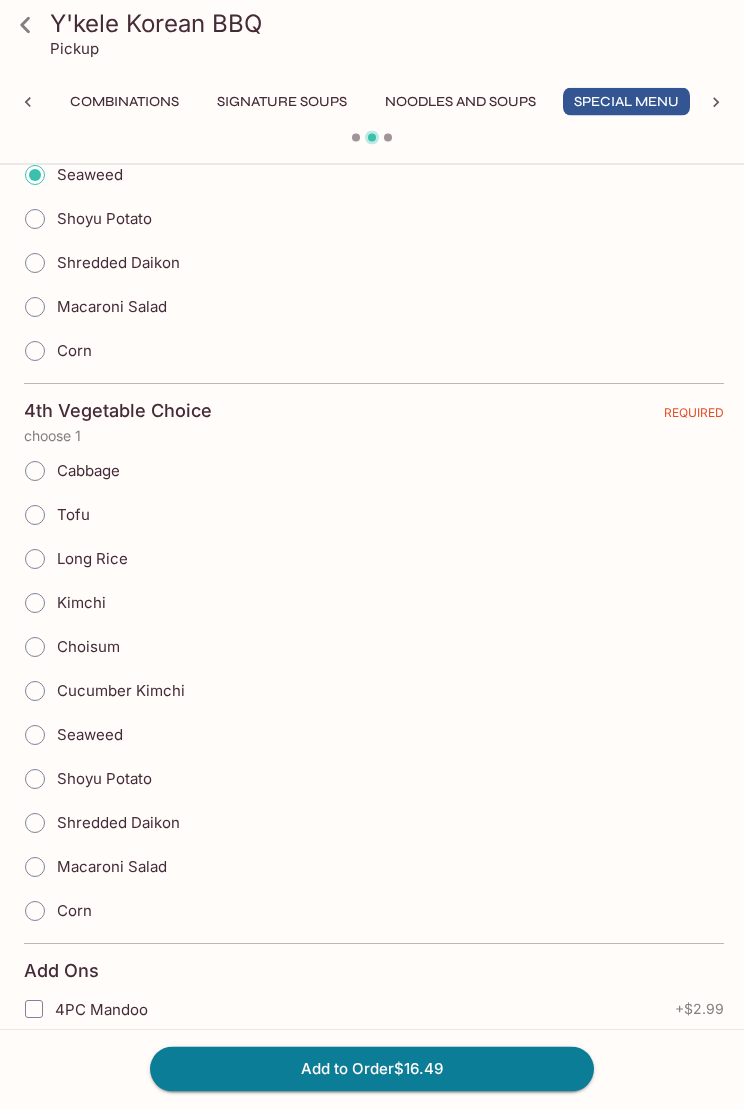 scroll, scrollTop: 1898, scrollLeft: 0, axis: vertical 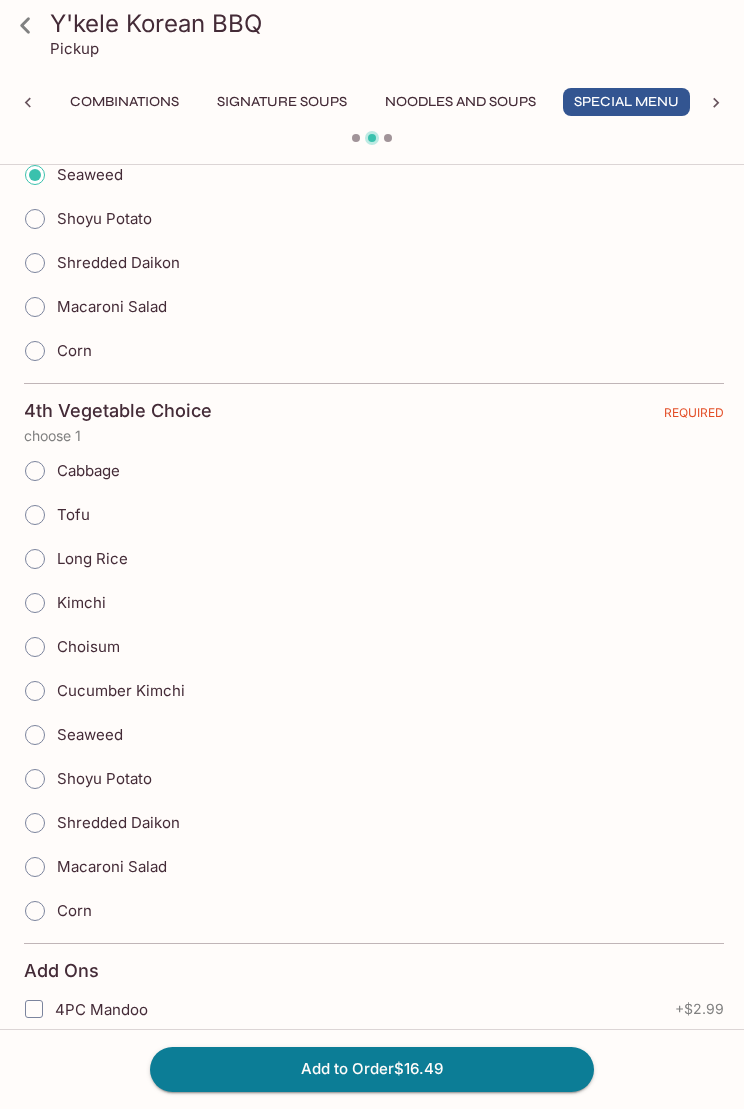 click on "Tofu" at bounding box center [35, 515] 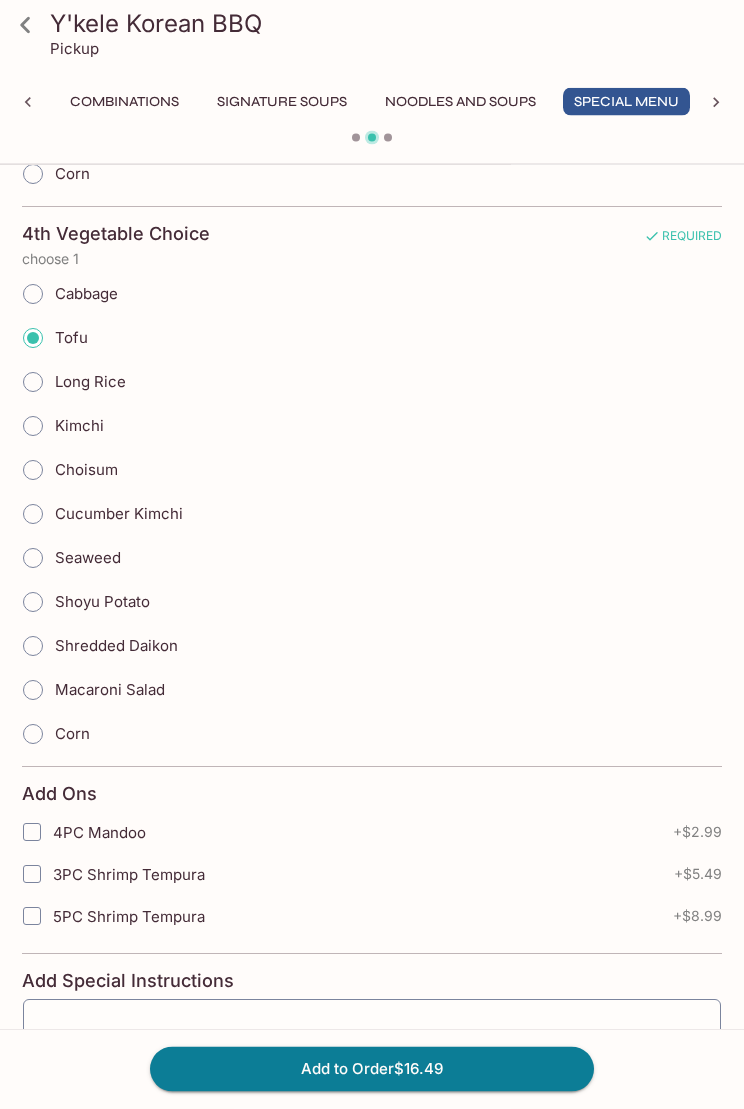 scroll, scrollTop: 2075, scrollLeft: 0, axis: vertical 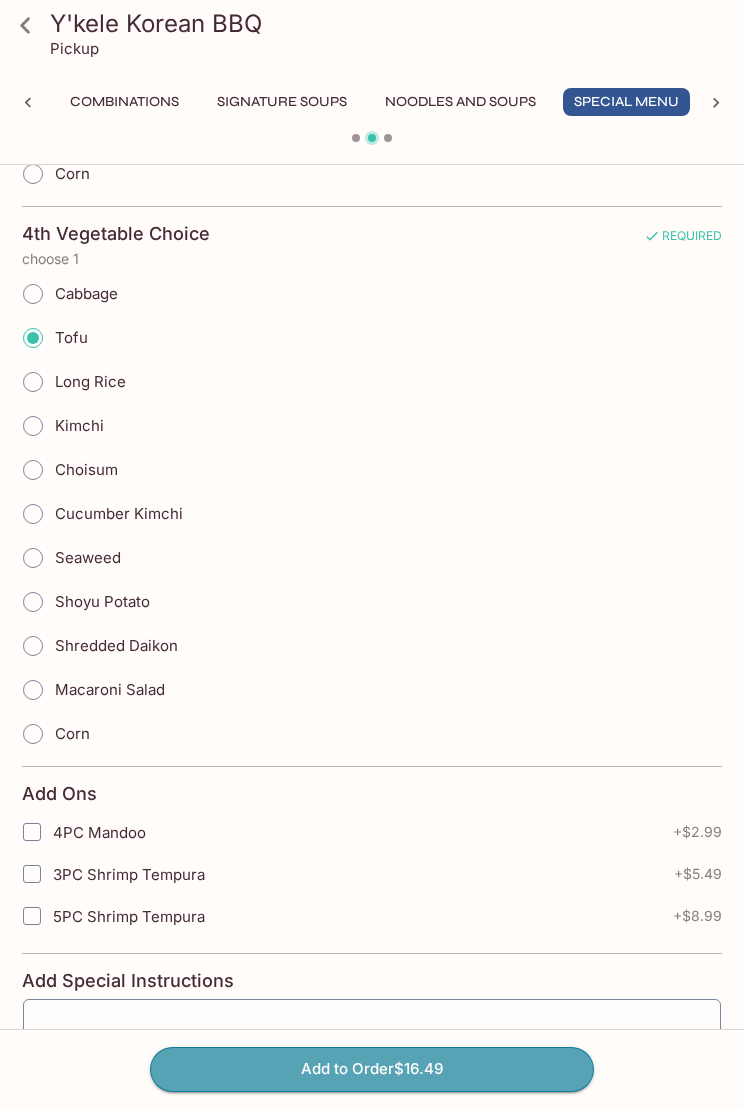 click on "Add to Order  $16.49" at bounding box center (372, 1069) 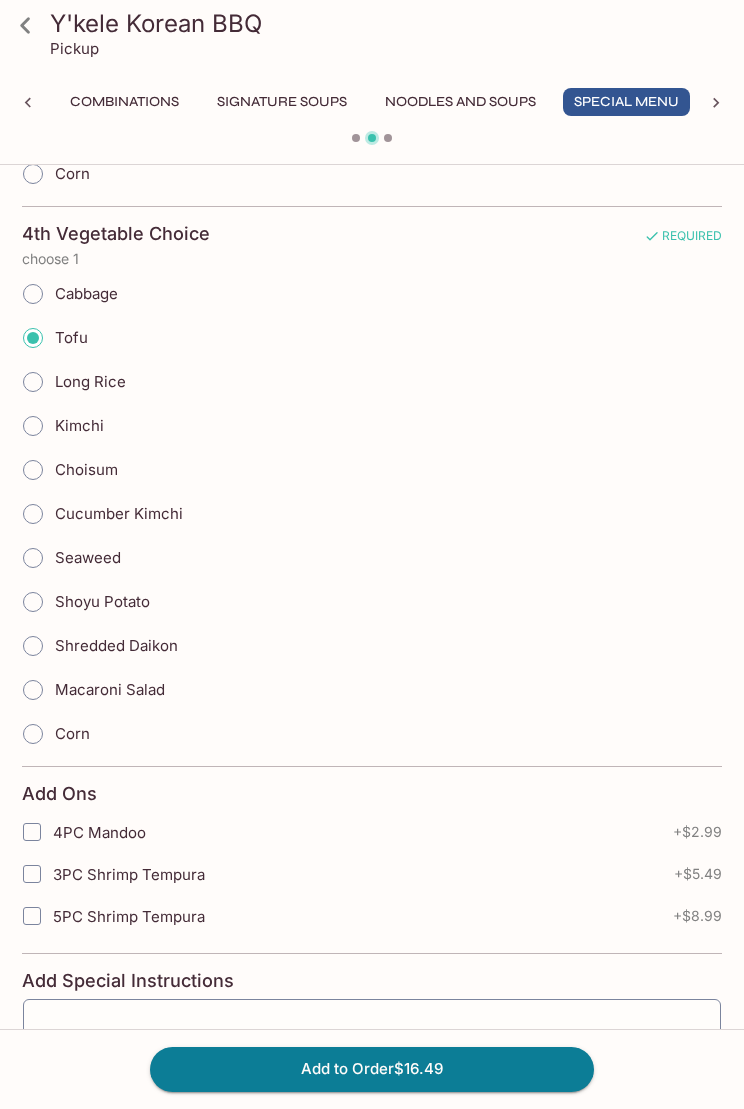 scroll, scrollTop: 0, scrollLeft: 0, axis: both 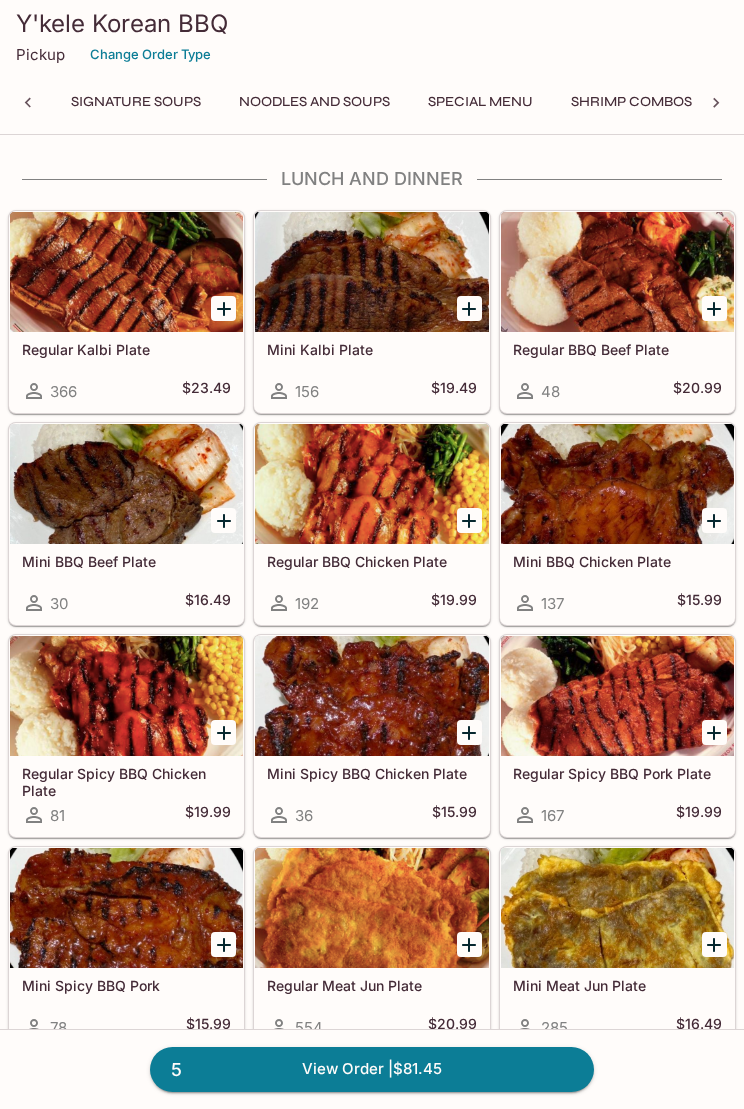 click on "Special Menu" at bounding box center [480, 102] 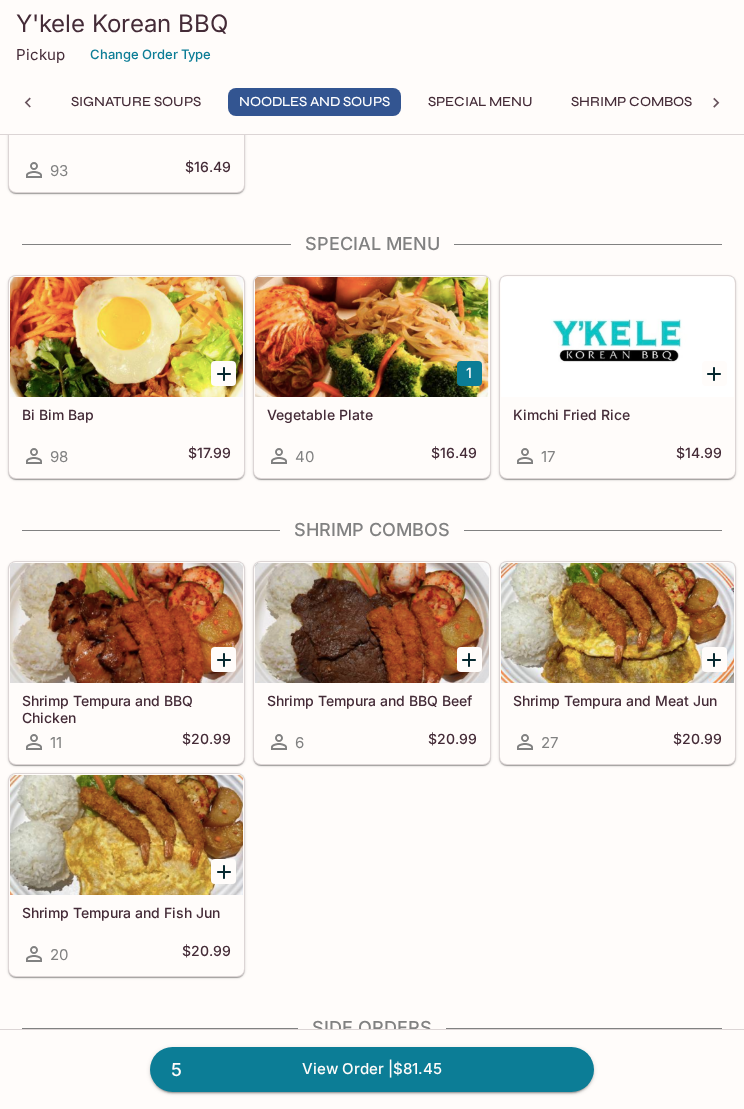scroll, scrollTop: 2978, scrollLeft: 0, axis: vertical 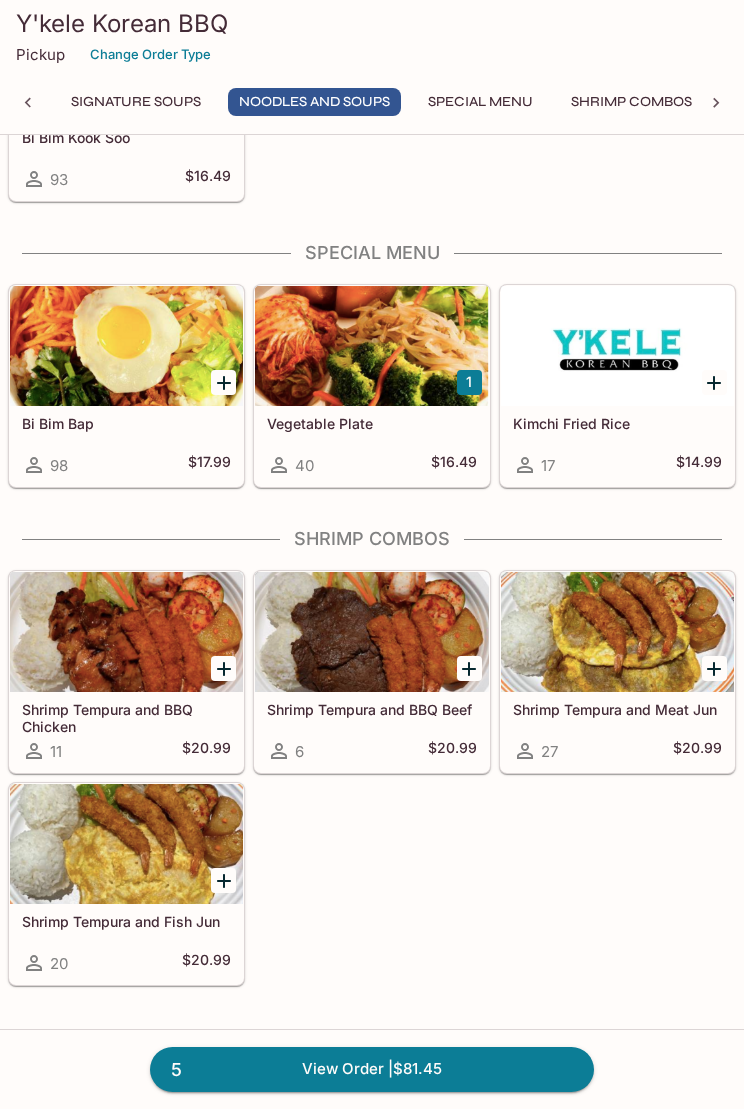 click at bounding box center (371, 346) 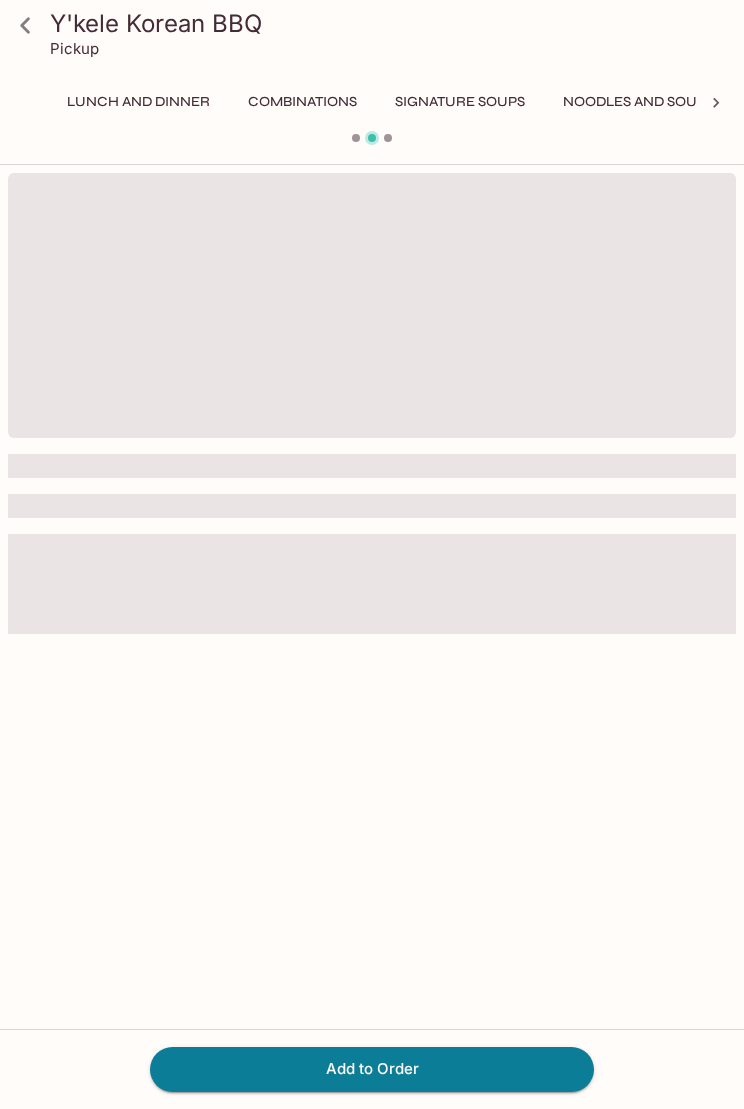 scroll, scrollTop: 0, scrollLeft: 178, axis: horizontal 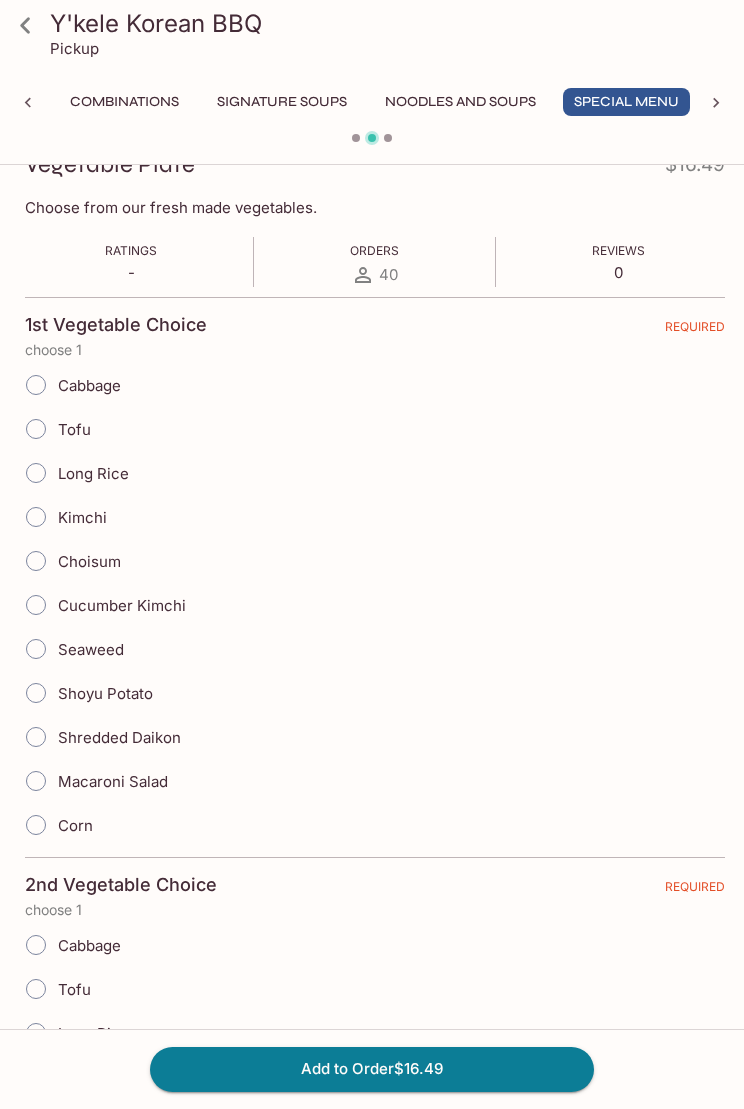 click on "Shoyu Potato" at bounding box center [36, 693] 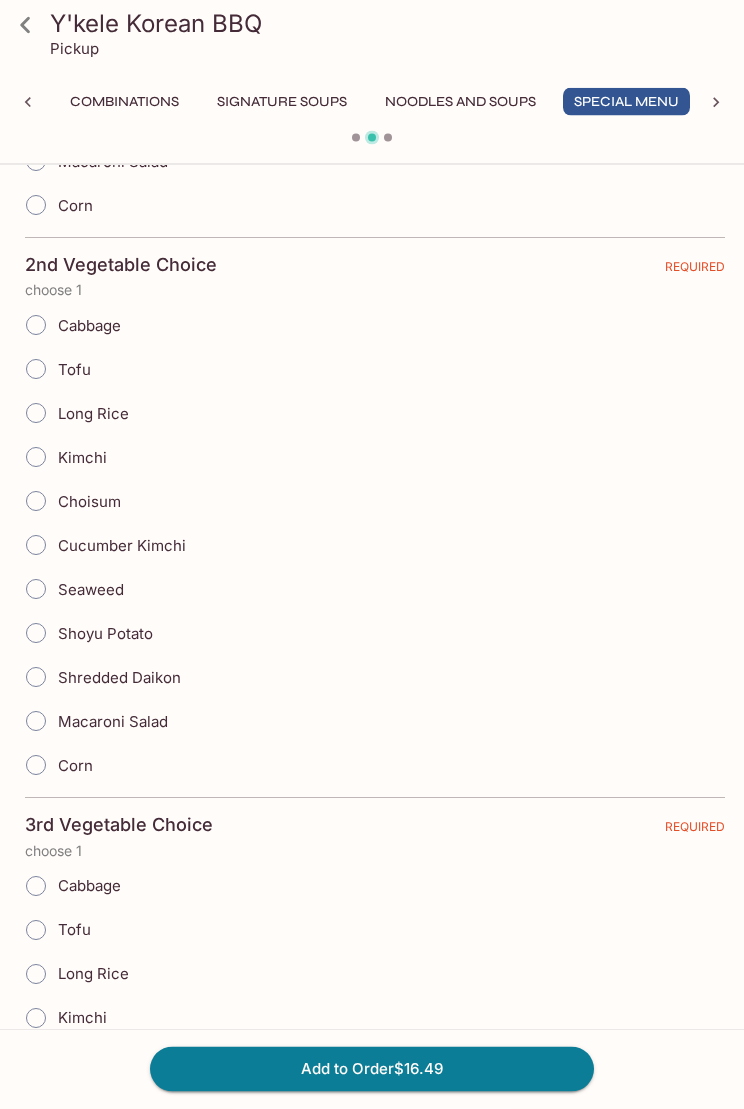 scroll, scrollTop: 923, scrollLeft: 0, axis: vertical 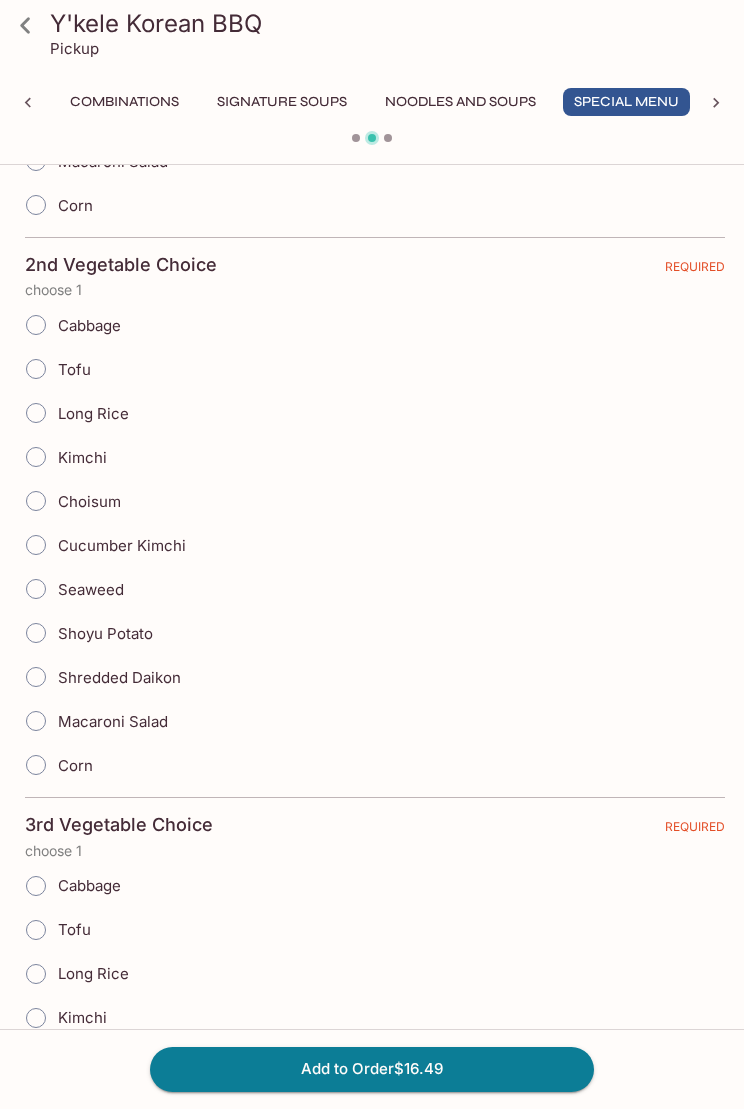 click on "Kimchi" at bounding box center (36, 457) 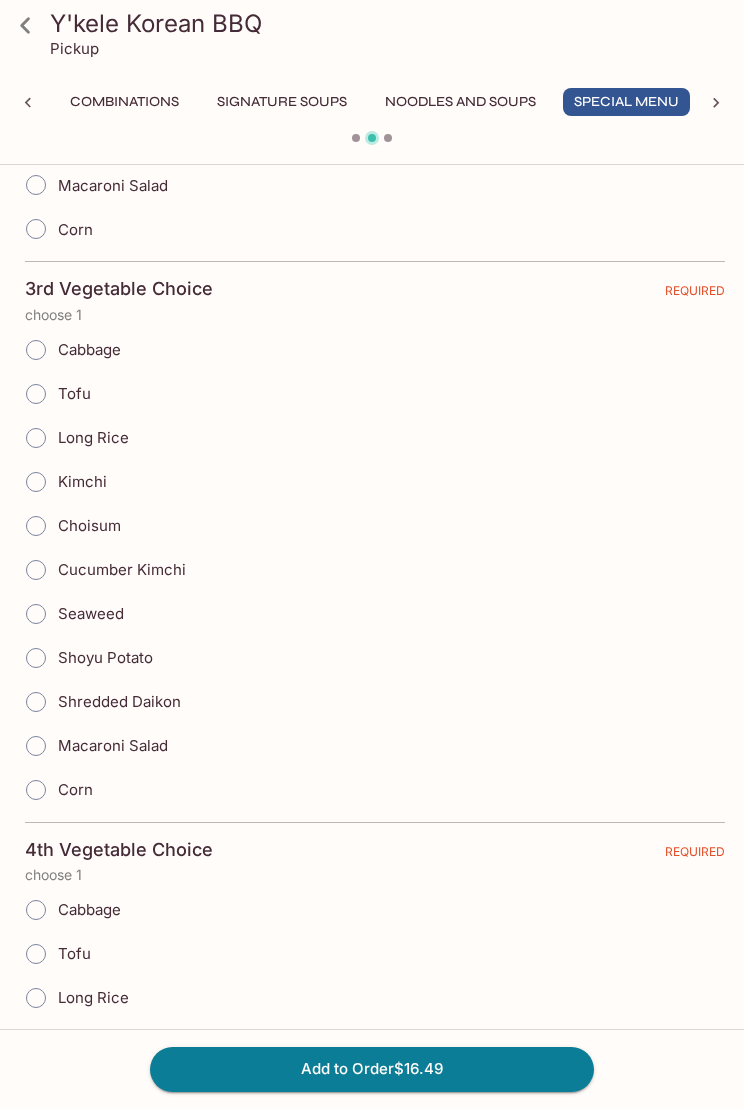 scroll, scrollTop: 1459, scrollLeft: 0, axis: vertical 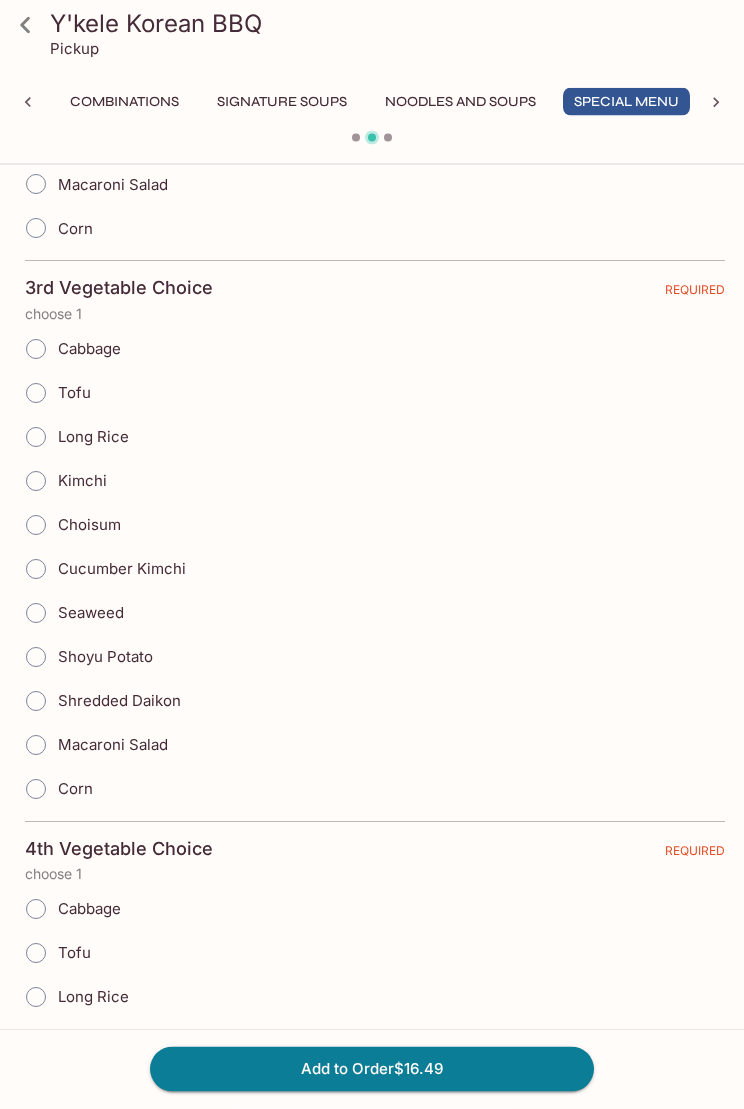 click on "Macaroni Salad" at bounding box center (36, 746) 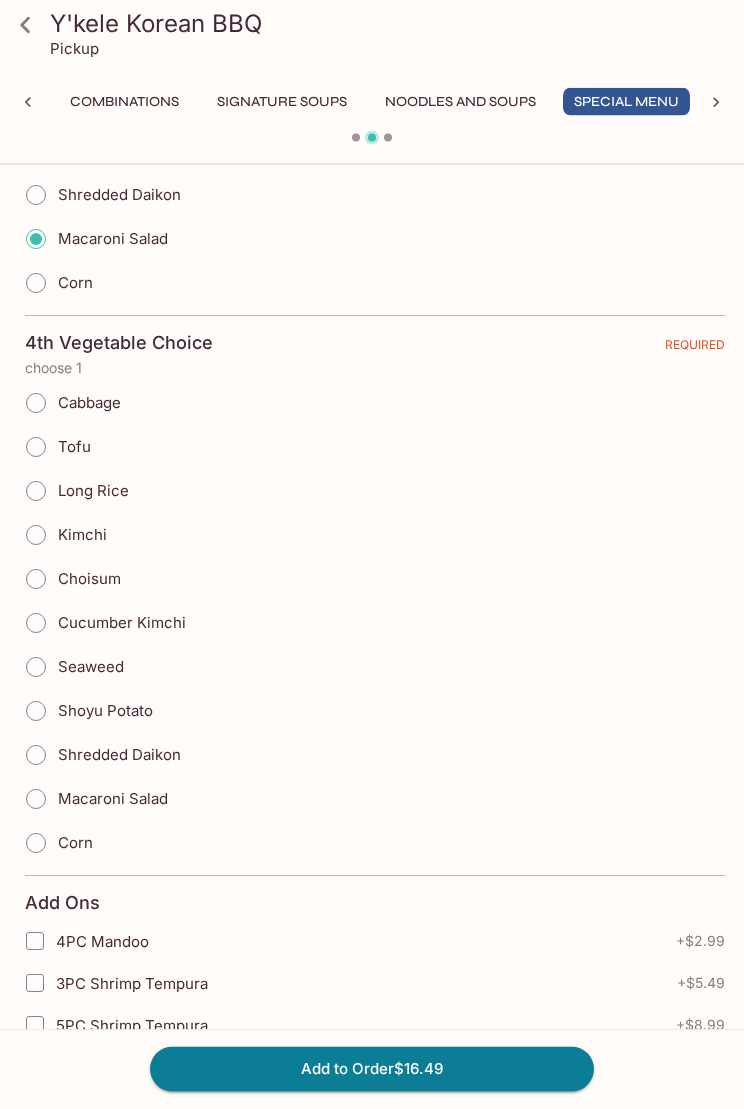 scroll, scrollTop: 1969, scrollLeft: 0, axis: vertical 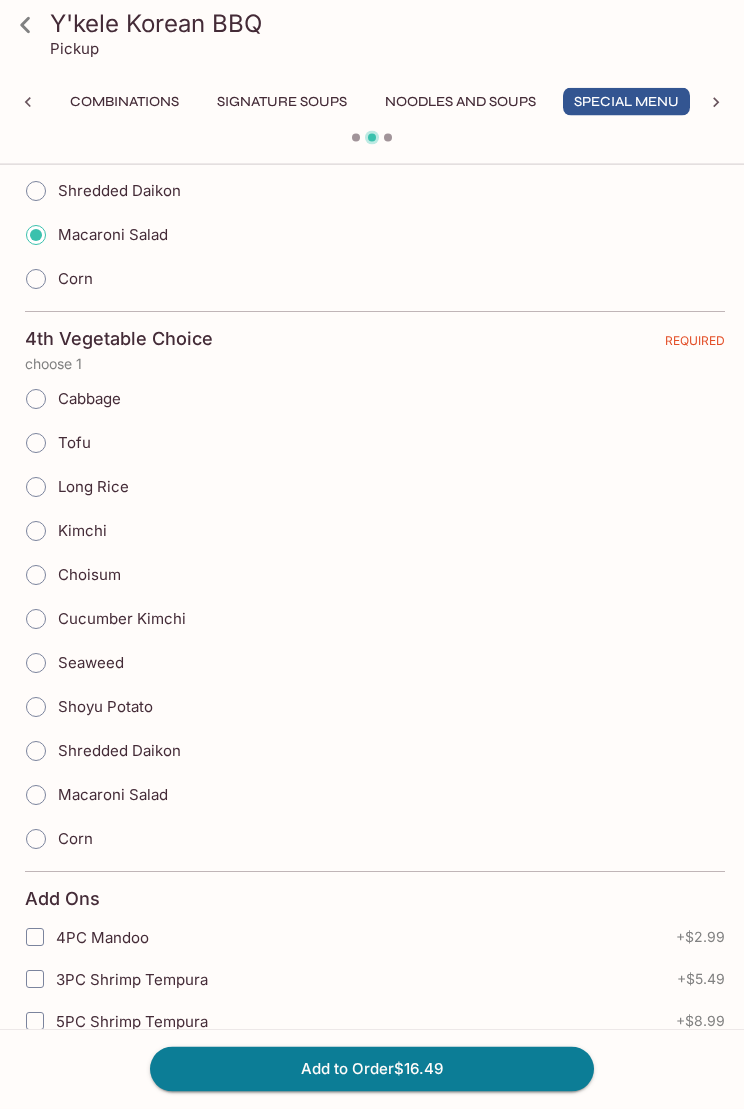 click on "Choisum" at bounding box center [36, 576] 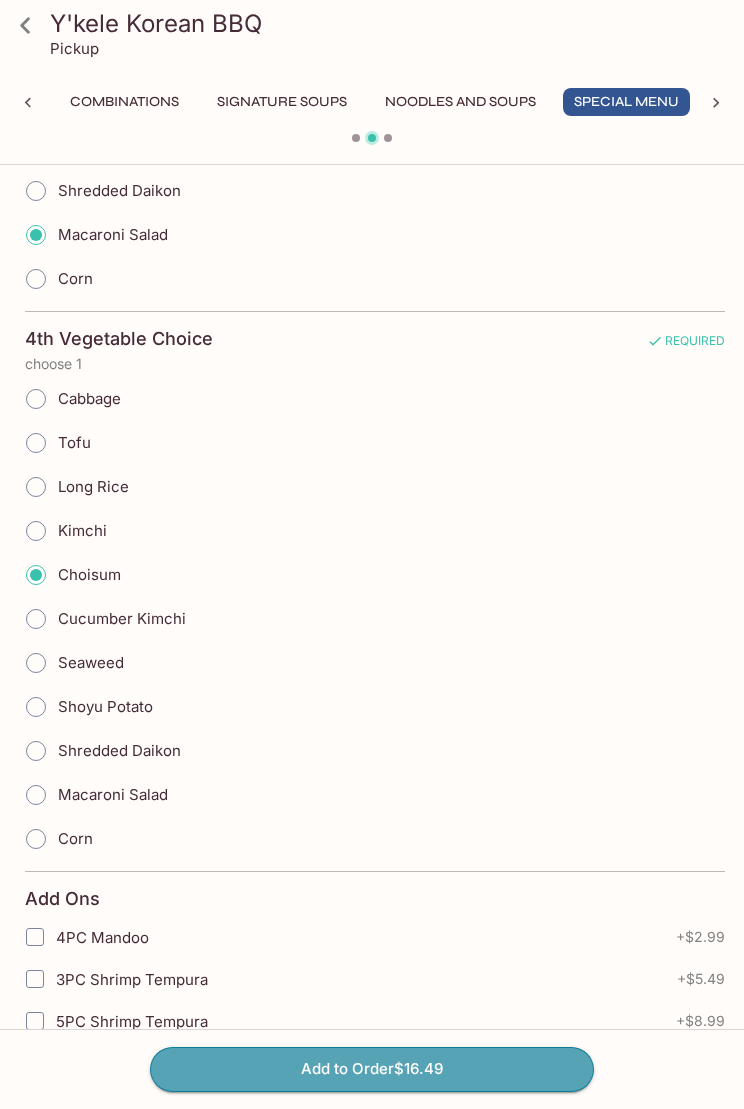 click on "Add to Order  $16.49" at bounding box center (372, 1069) 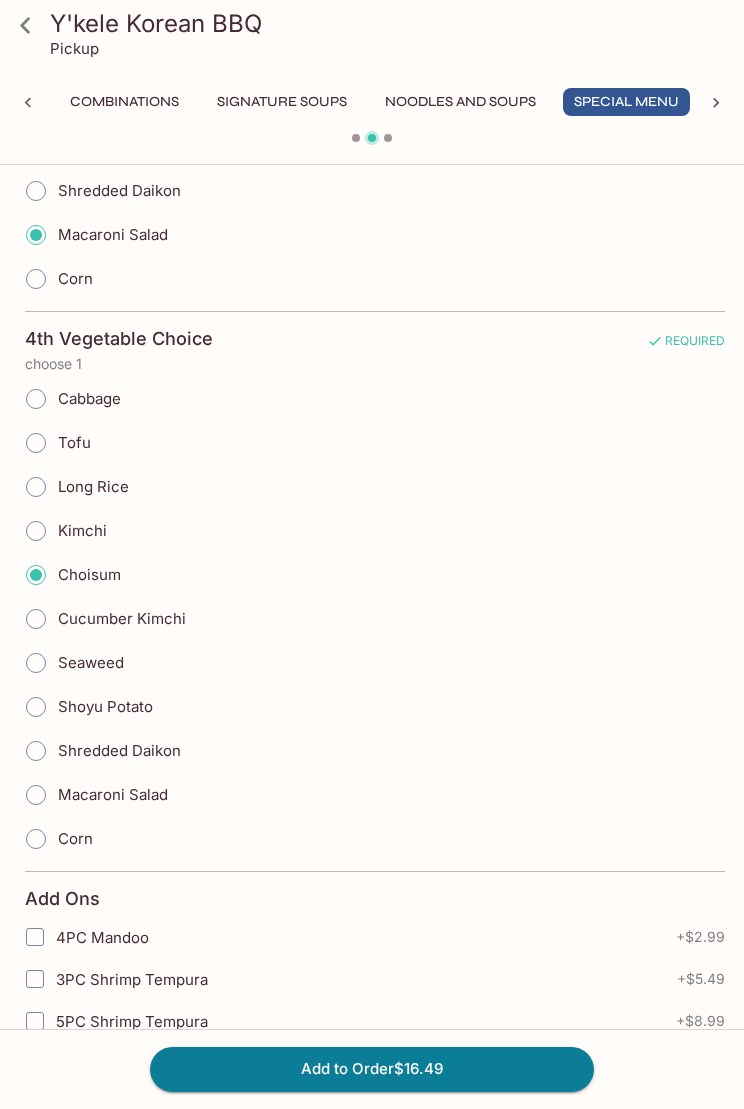 scroll, scrollTop: 0, scrollLeft: 0, axis: both 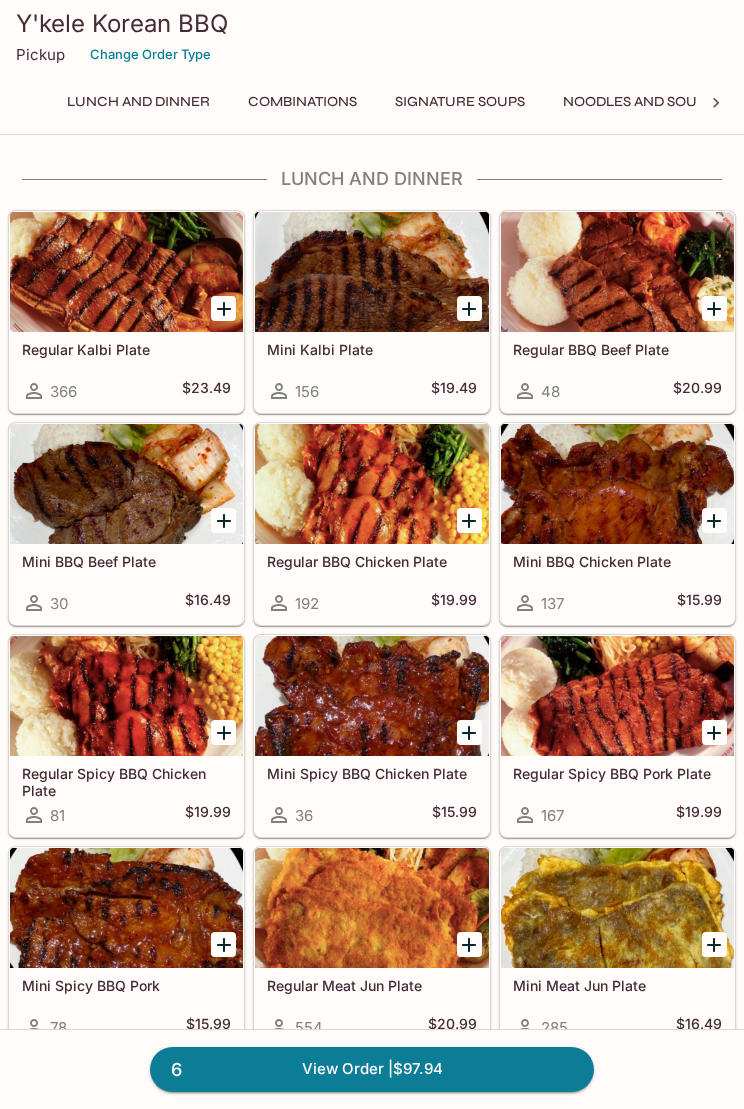click on "6 View Order |  $97.94" at bounding box center [372, 1069] 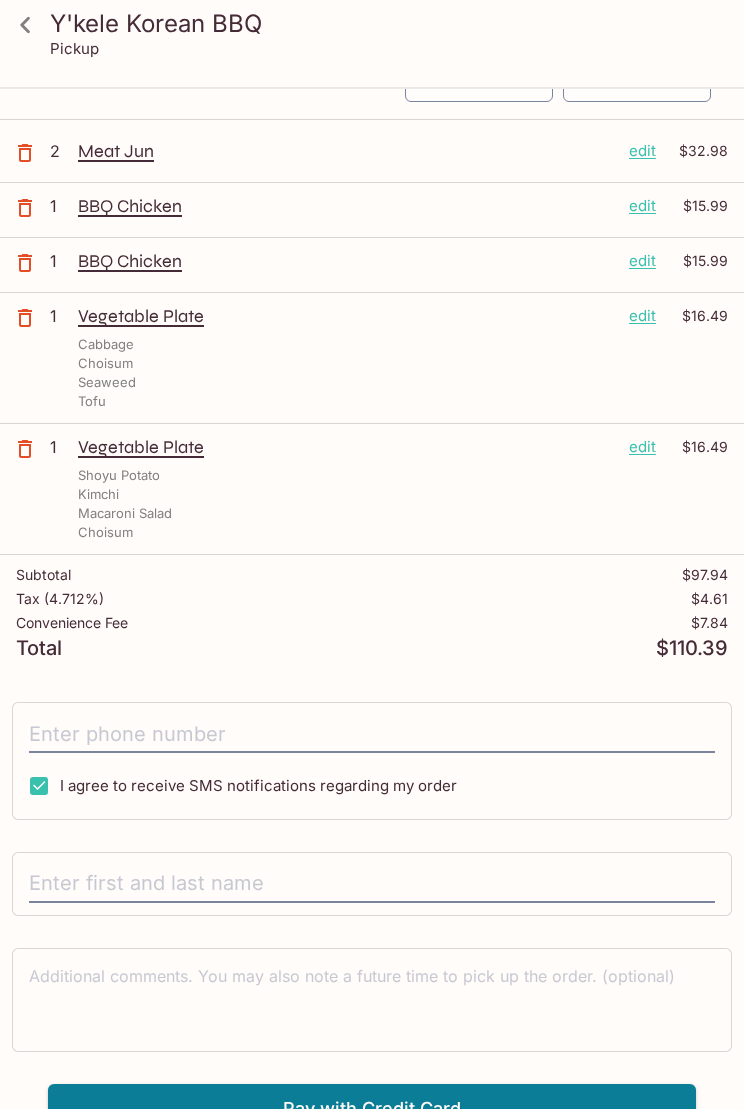 scroll, scrollTop: 113, scrollLeft: 0, axis: vertical 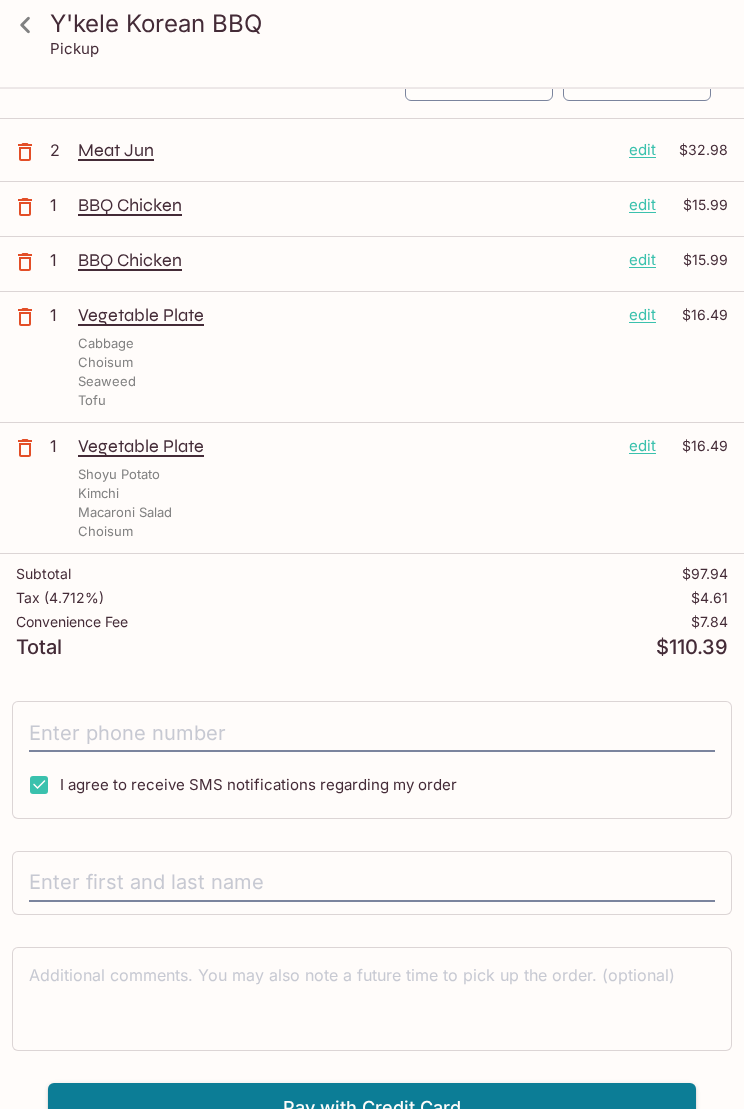 click at bounding box center (372, 734) 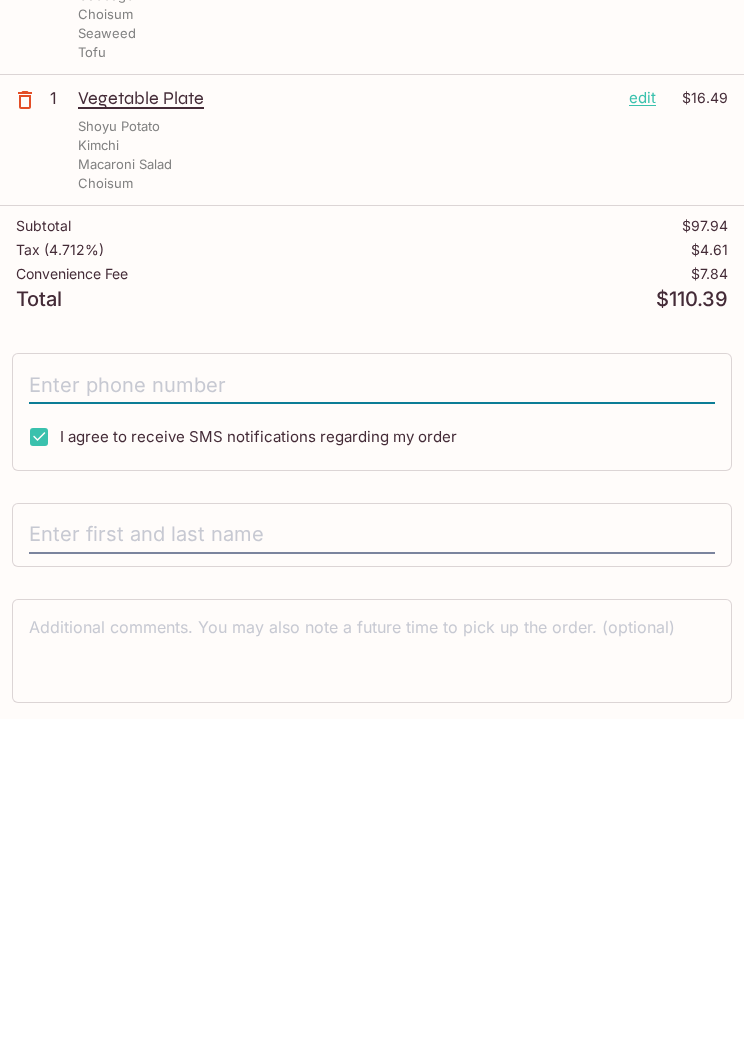 scroll, scrollTop: 172, scrollLeft: 0, axis: vertical 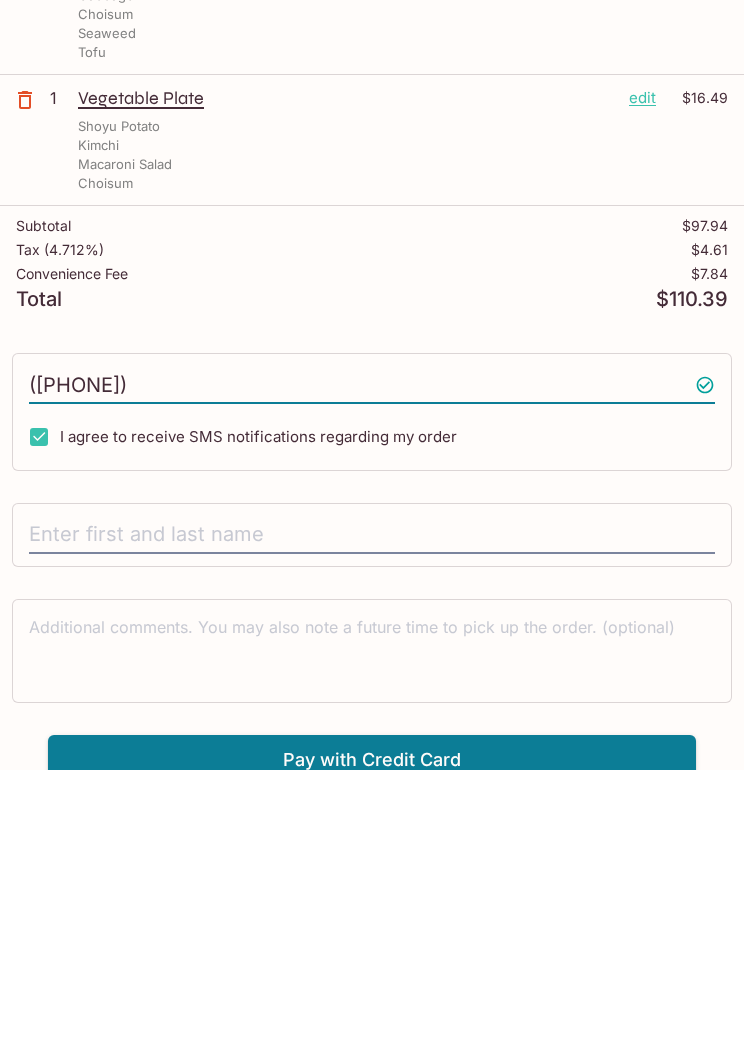 type on "([PHONE])" 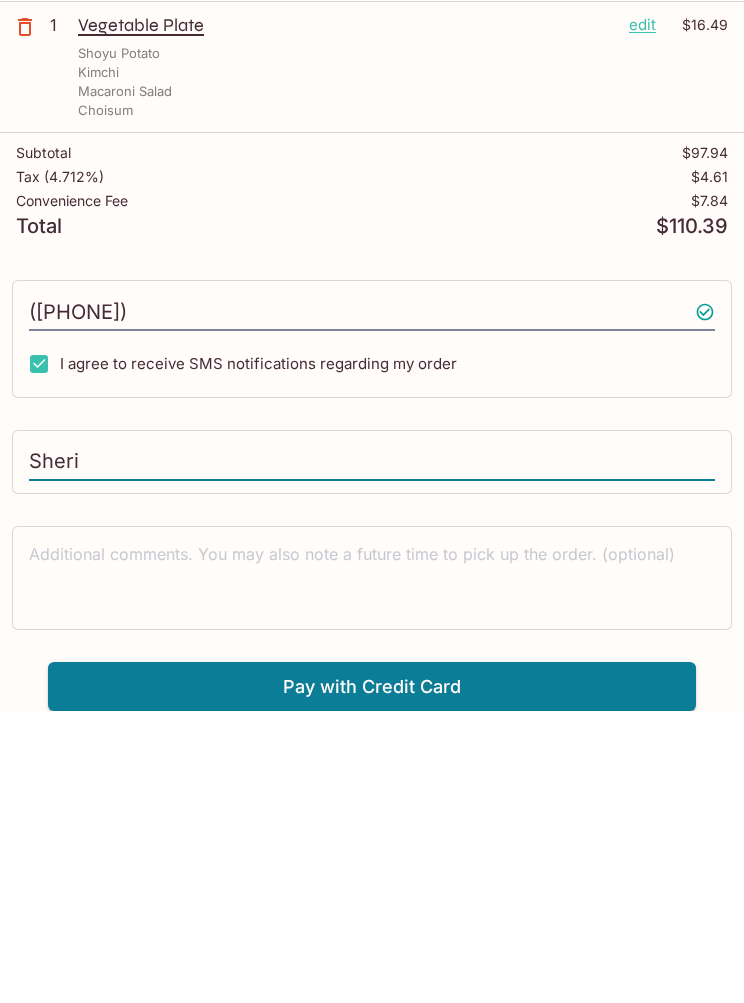 scroll, scrollTop: 243, scrollLeft: 0, axis: vertical 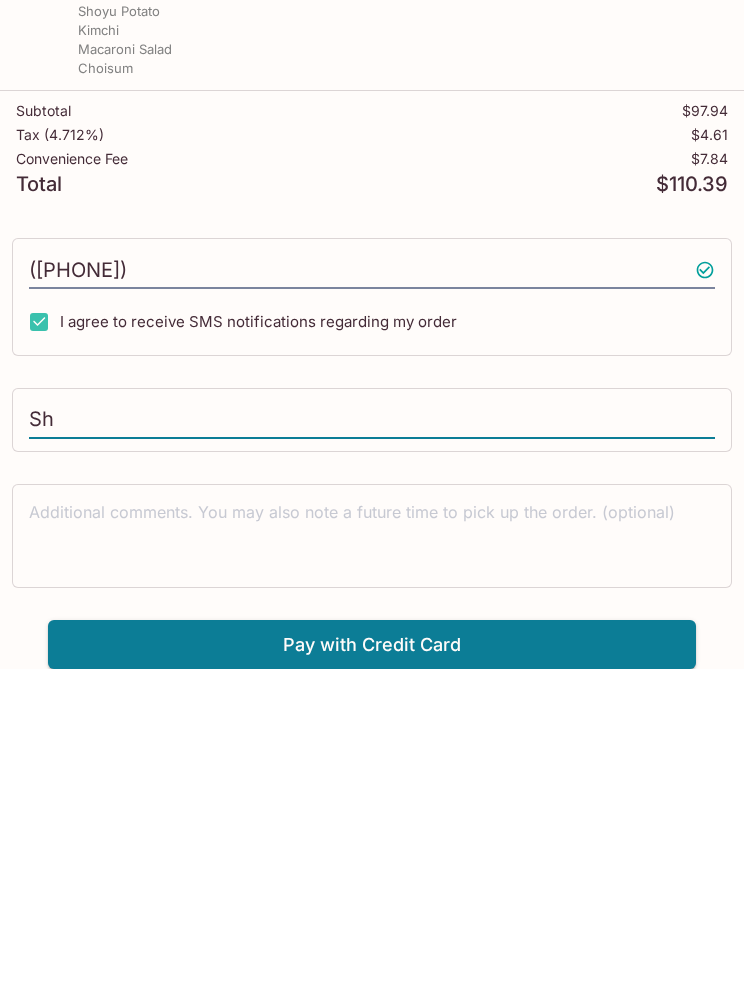 type on "S" 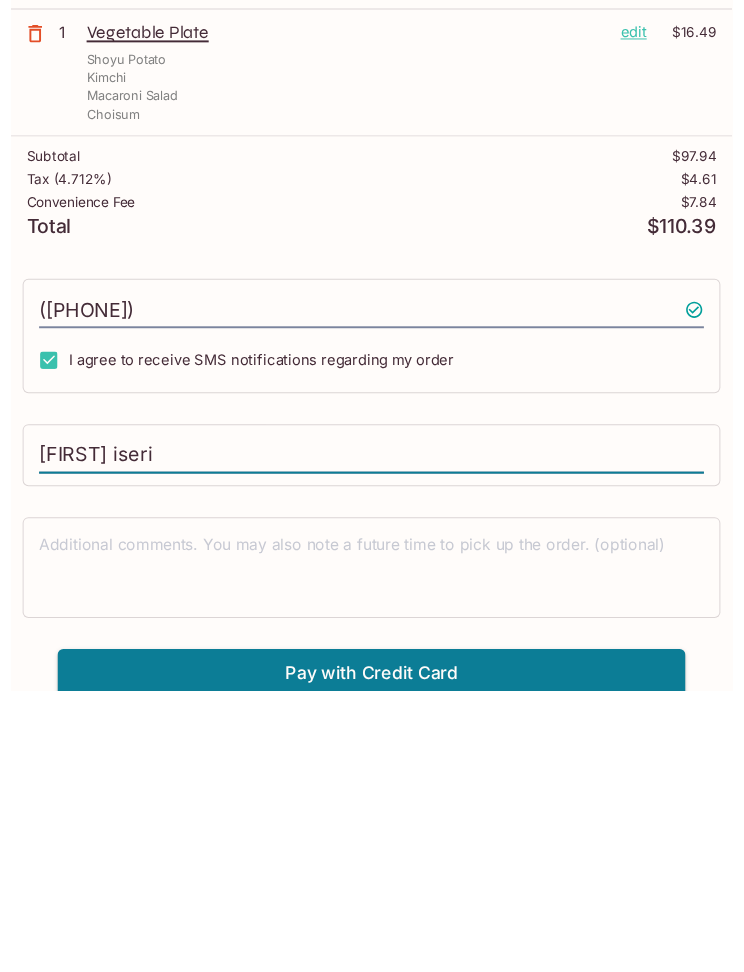 scroll, scrollTop: 243, scrollLeft: 0, axis: vertical 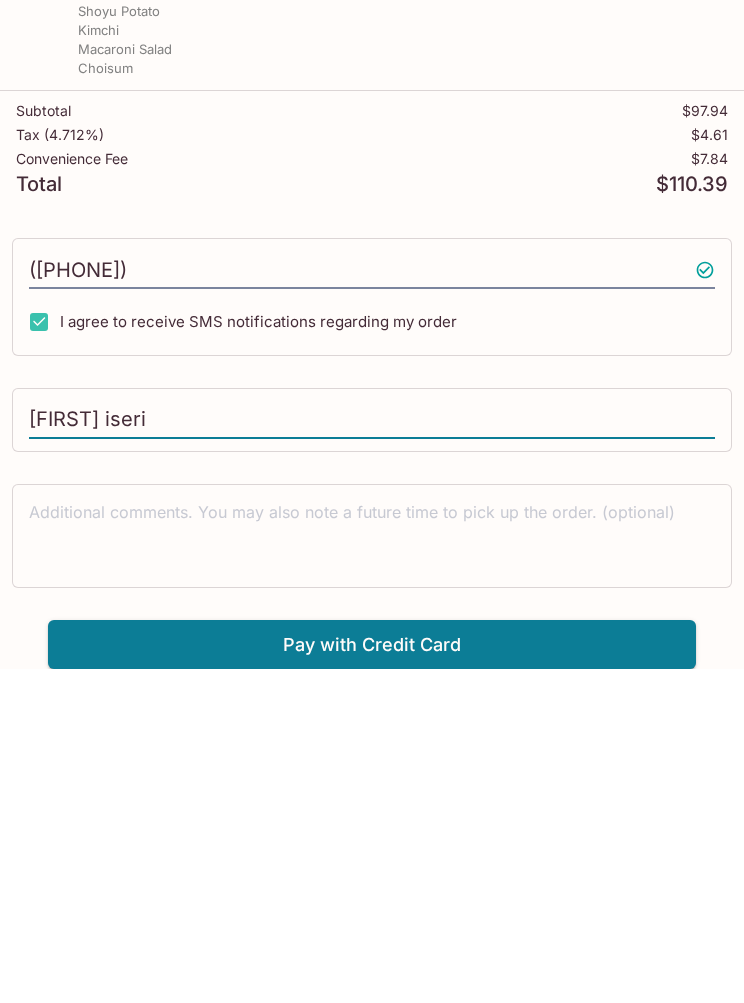 type on "[FIRST] iseri" 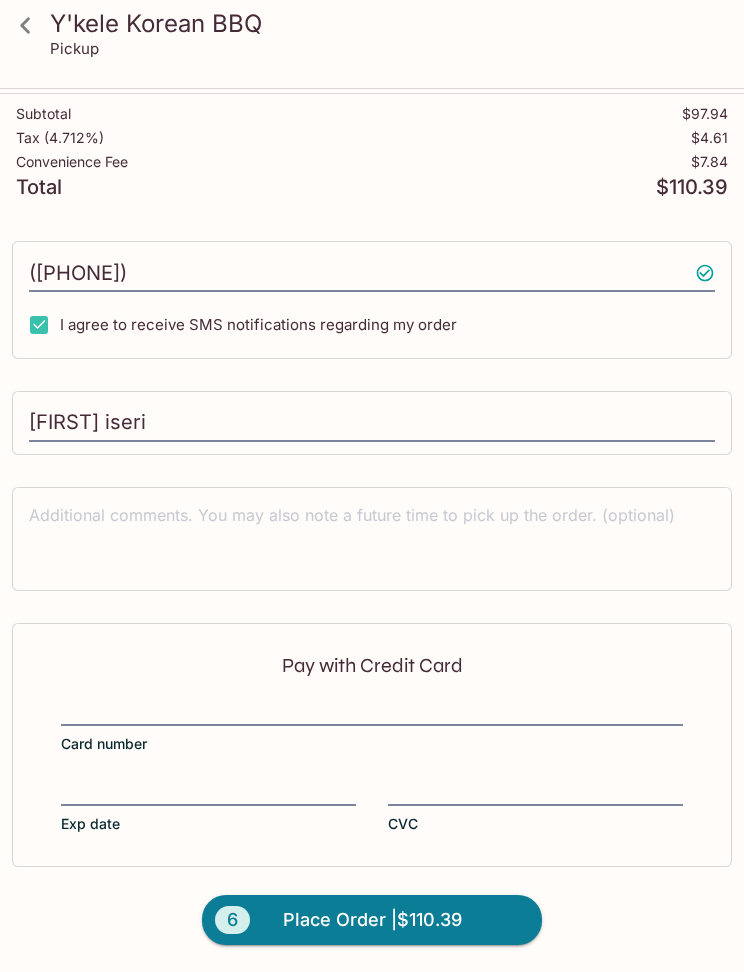 scroll, scrollTop: 543, scrollLeft: 0, axis: vertical 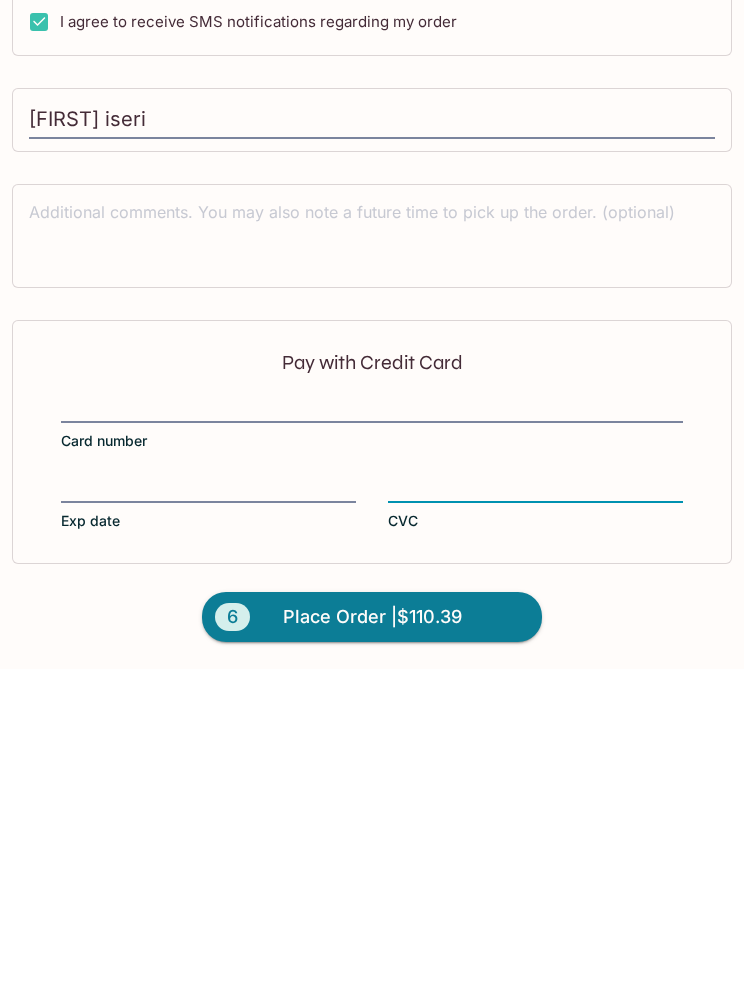 click on "Place Order |  $110.39" at bounding box center (372, 951) 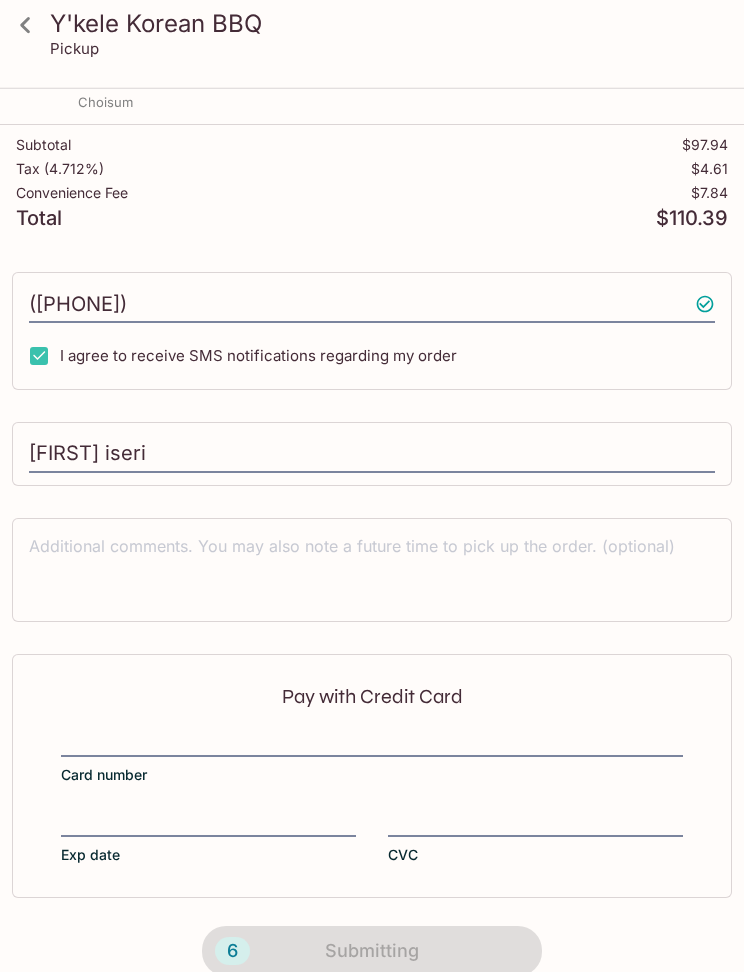 scroll, scrollTop: 574, scrollLeft: 0, axis: vertical 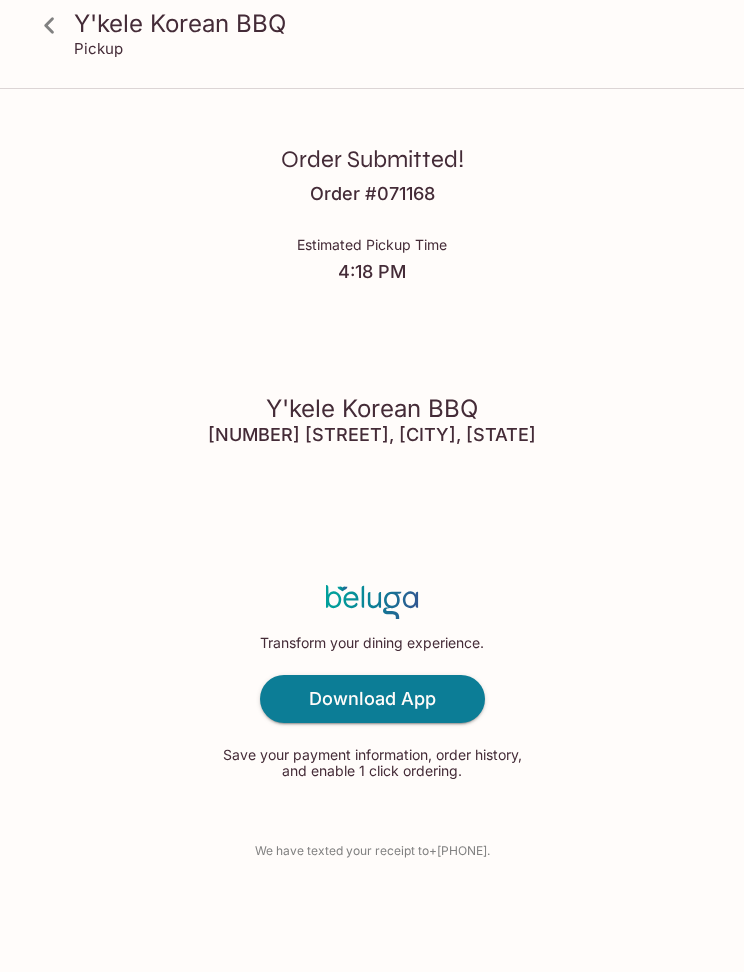 click 